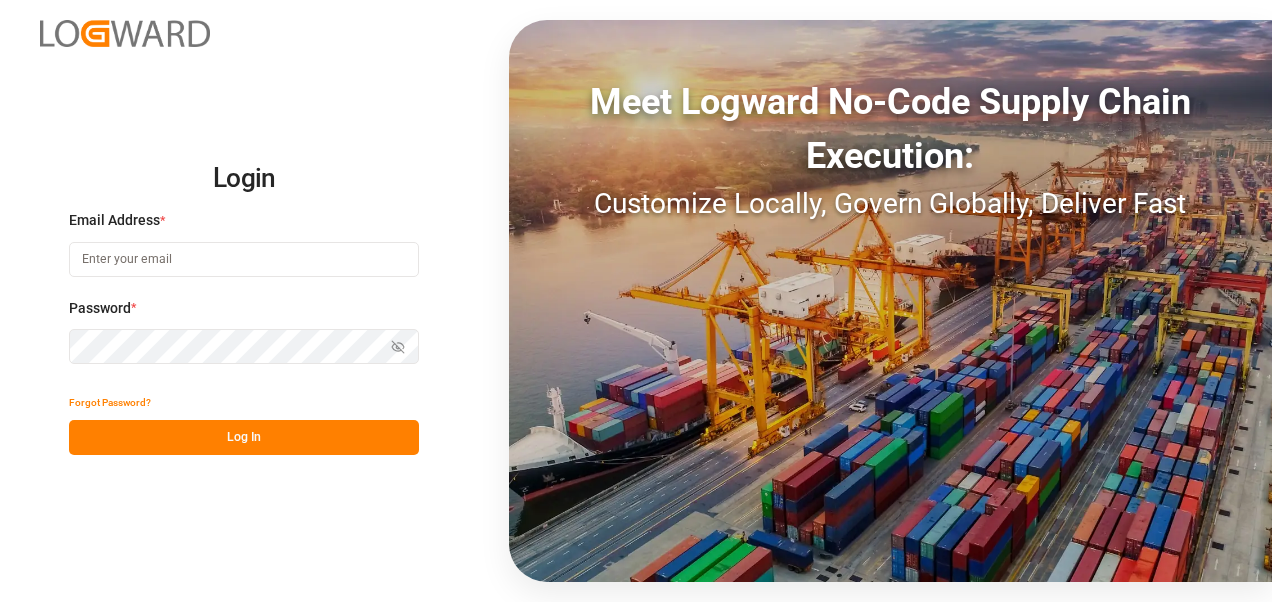 scroll, scrollTop: 0, scrollLeft: 0, axis: both 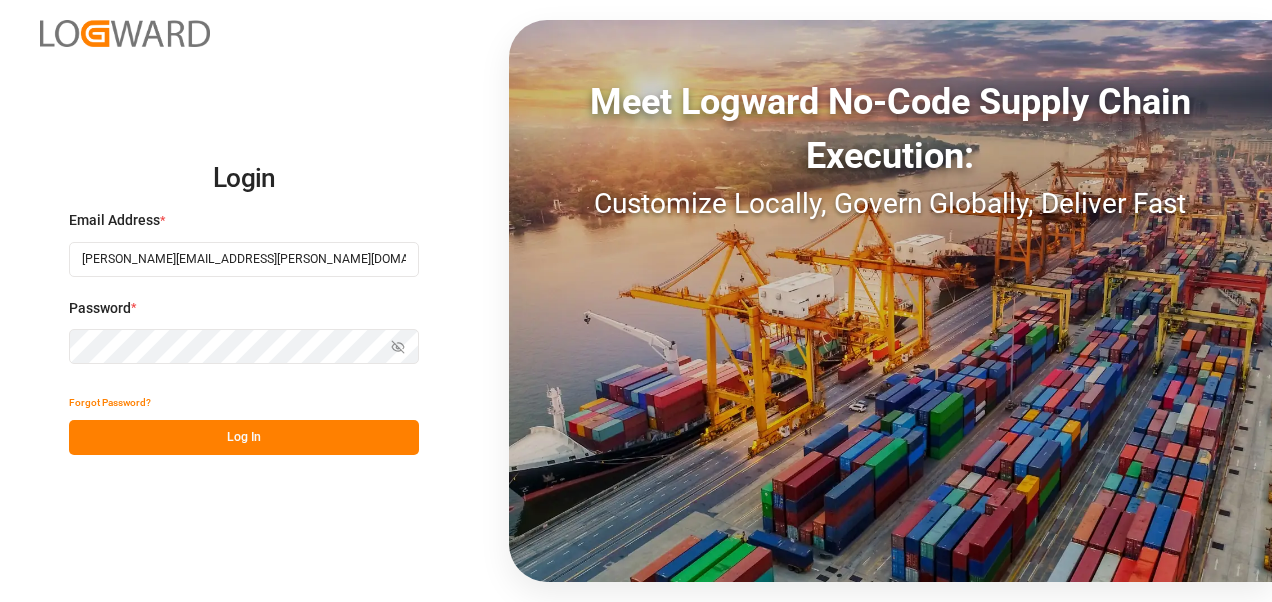 click on "Log In" at bounding box center (244, 437) 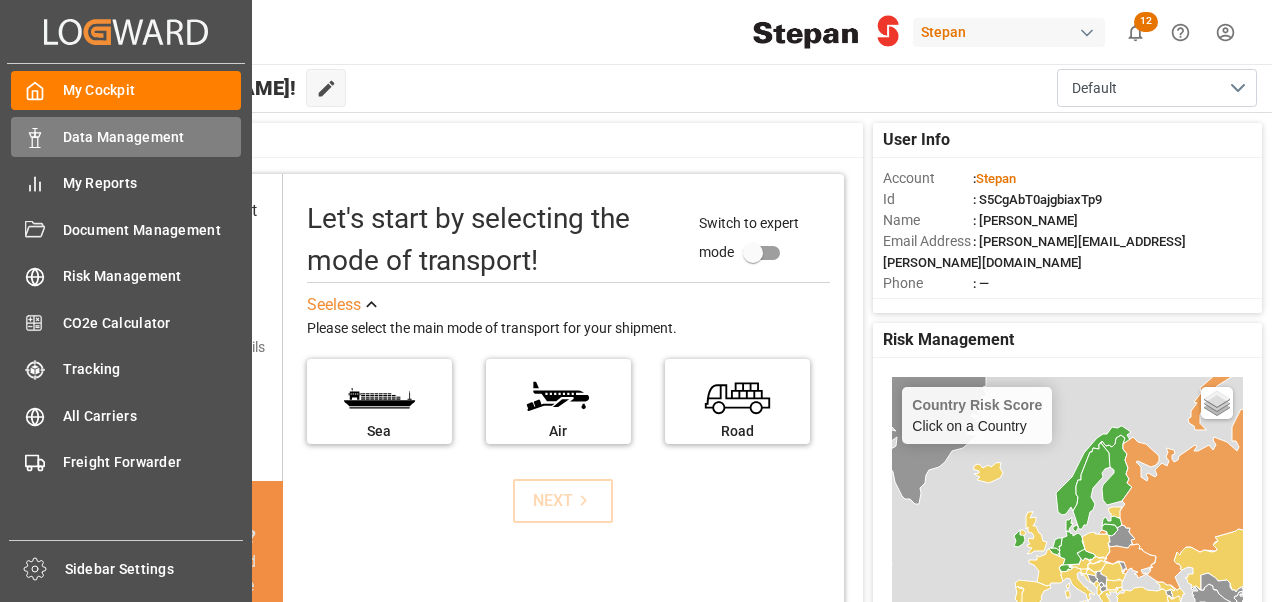 click on "Data Management" at bounding box center (152, 137) 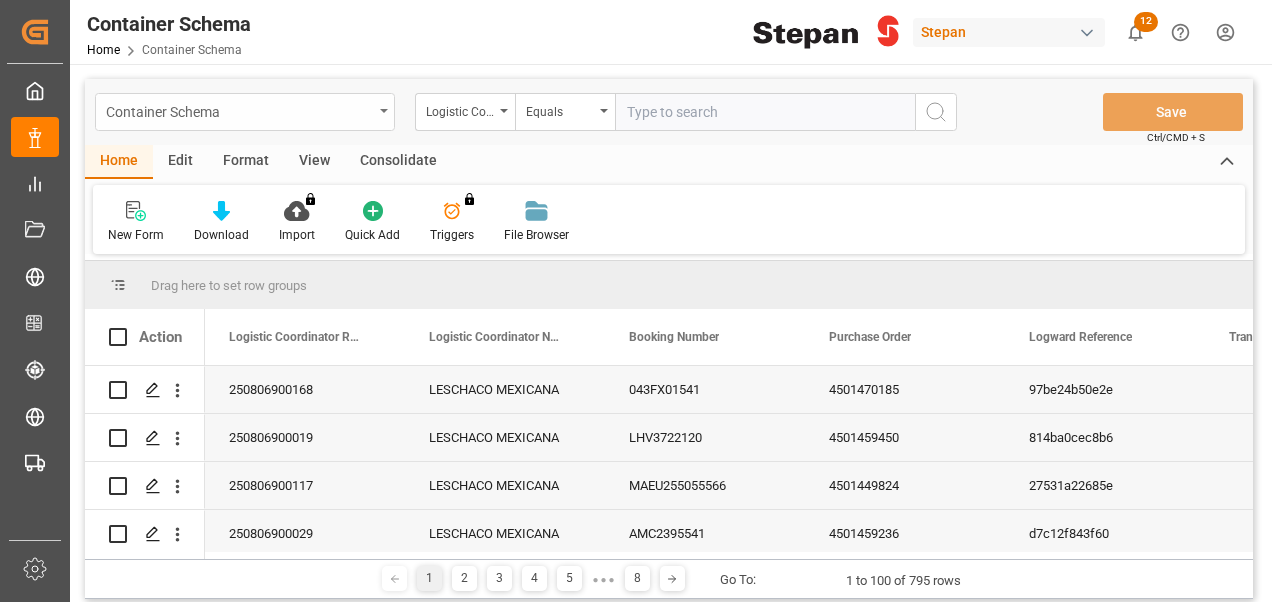 click on "Container Schema" at bounding box center (239, 110) 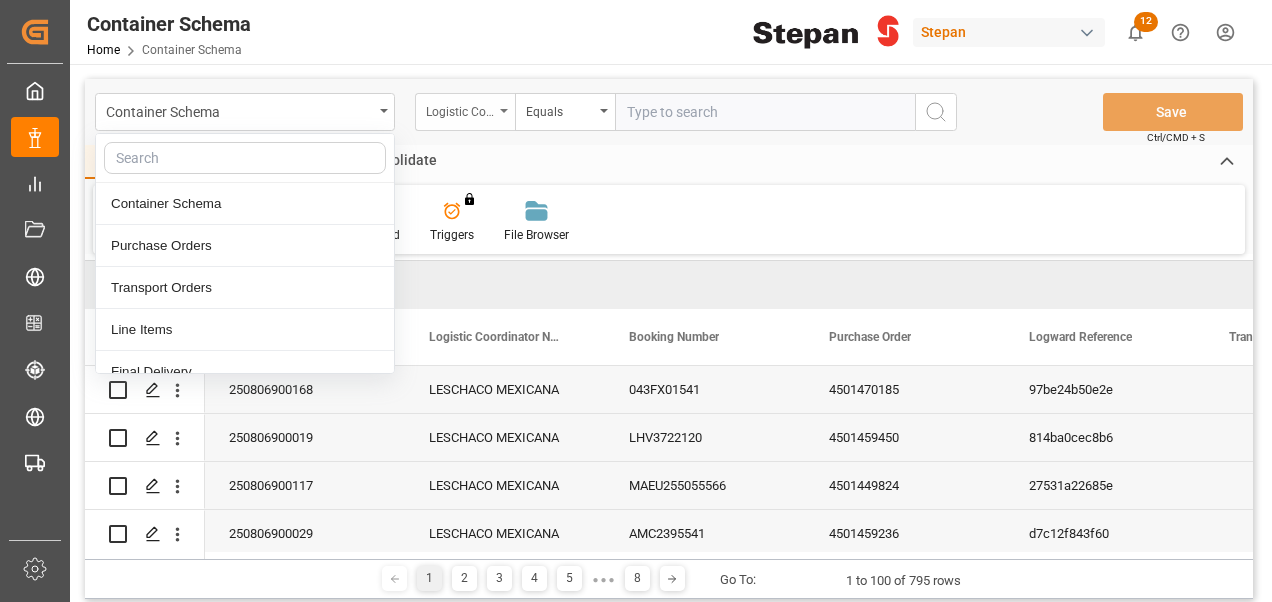 click on "Logistic Coordinator Reference Number" at bounding box center (460, 109) 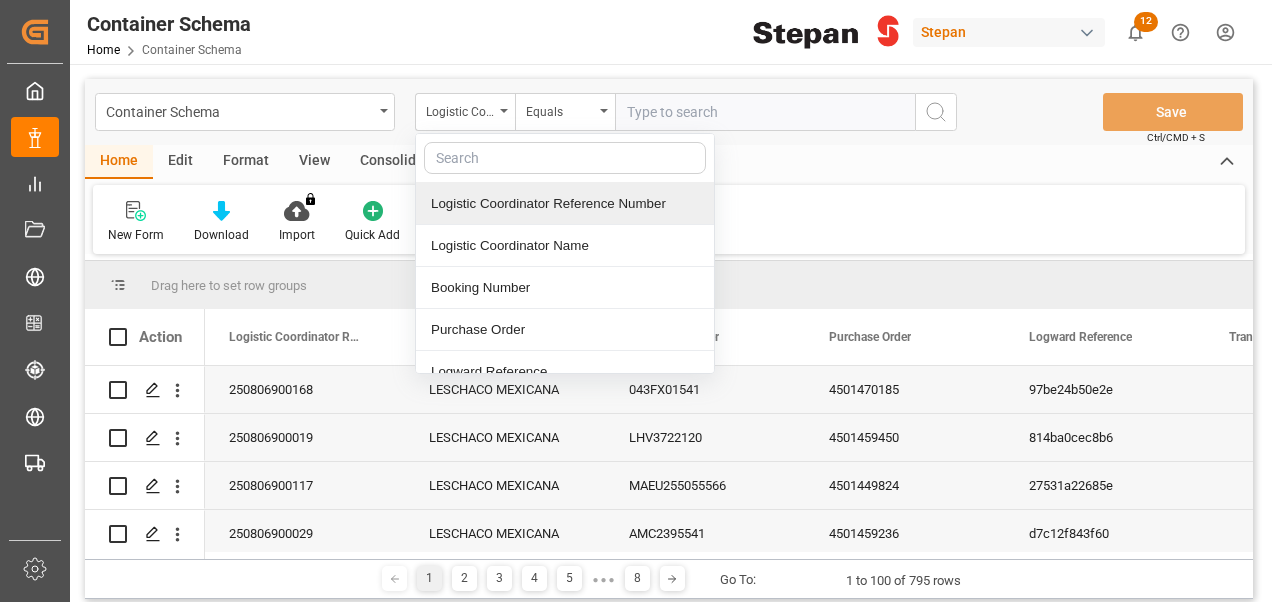 click on "Logistic Coordinator Reference Number" at bounding box center (565, 204) 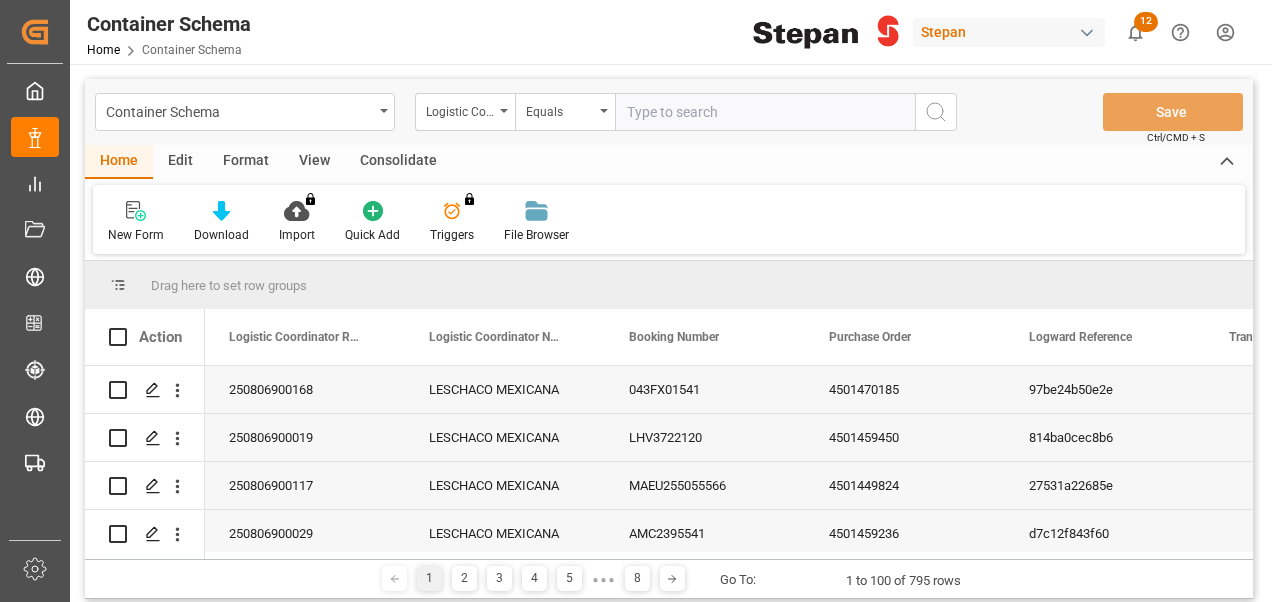 click at bounding box center (765, 112) 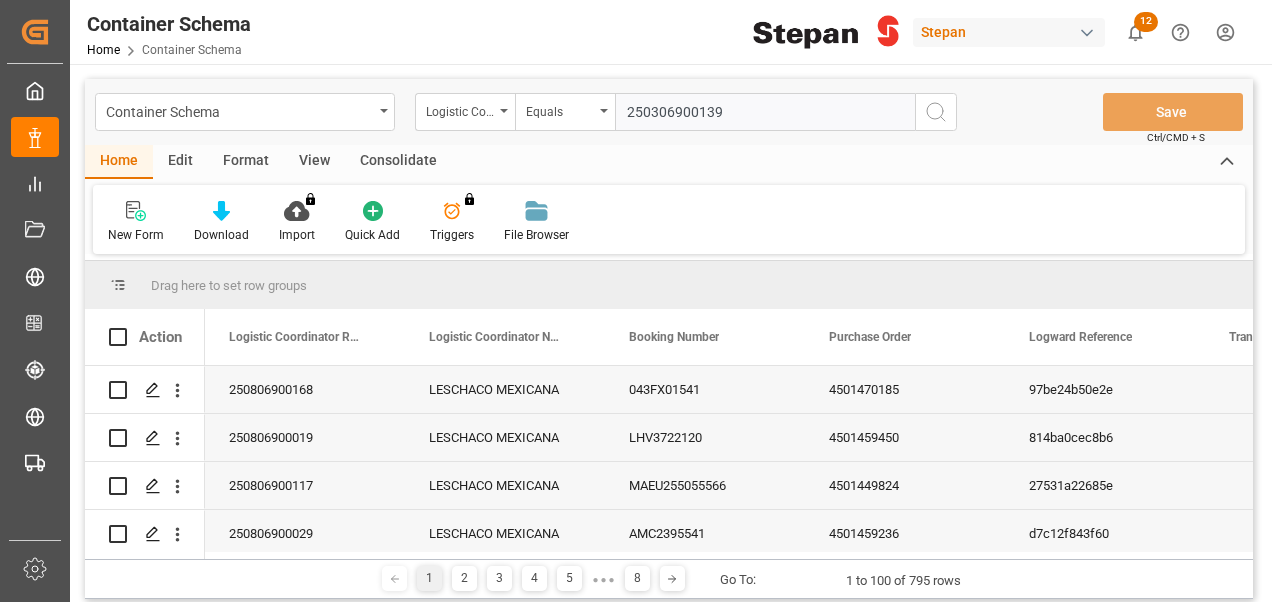 type 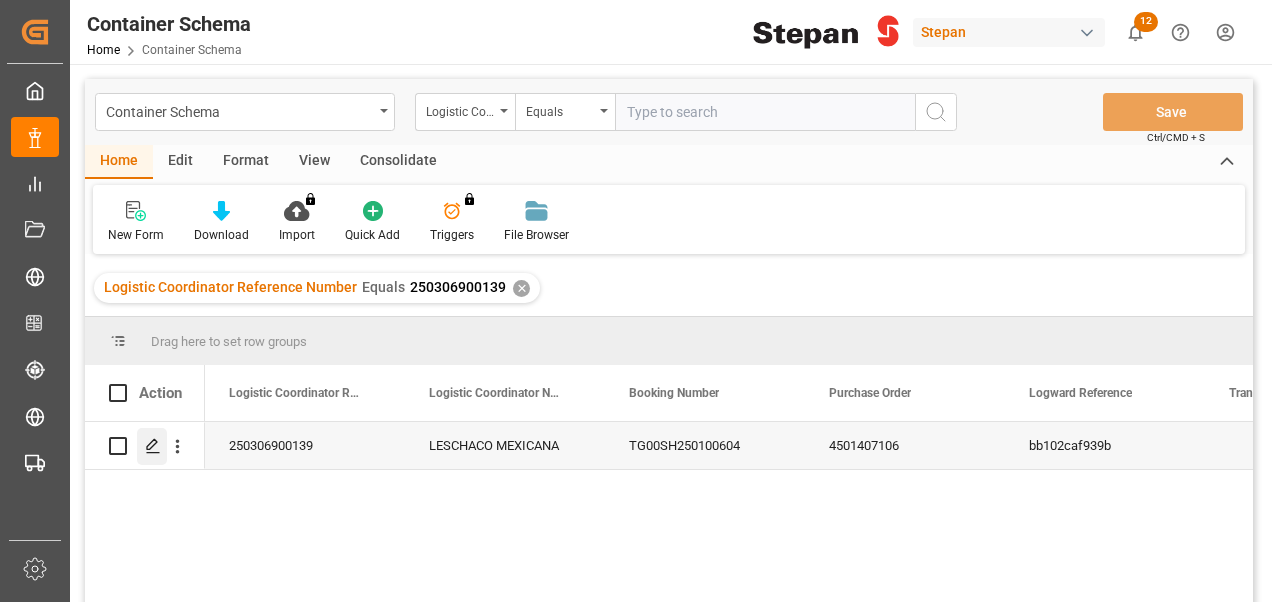 click 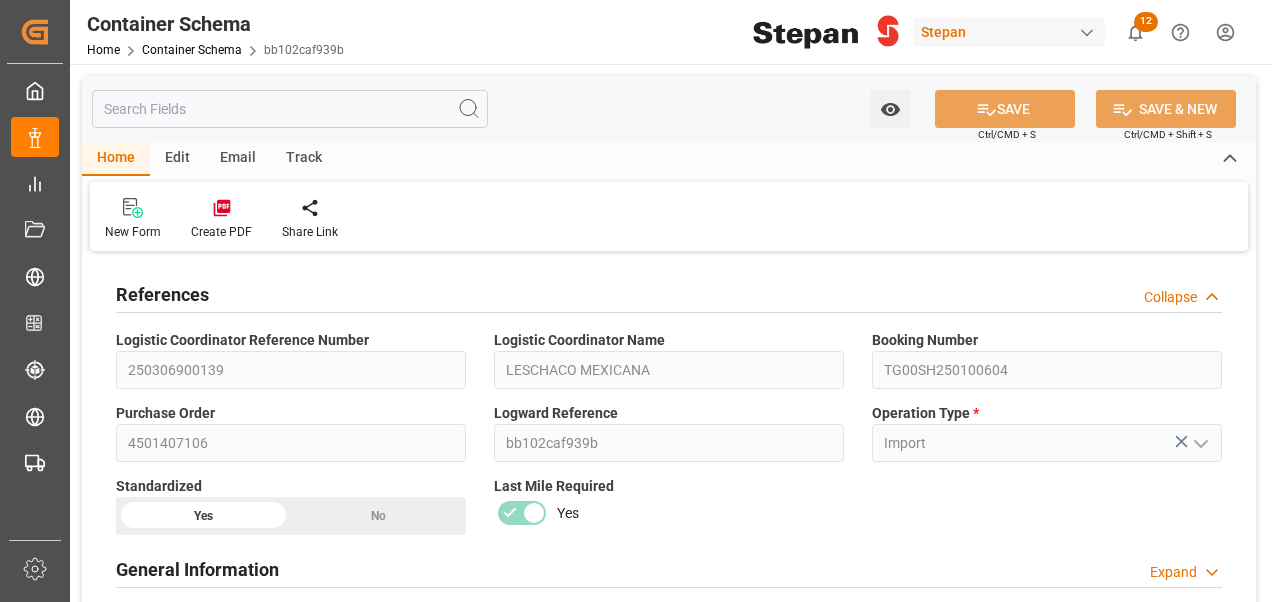 type on "1" 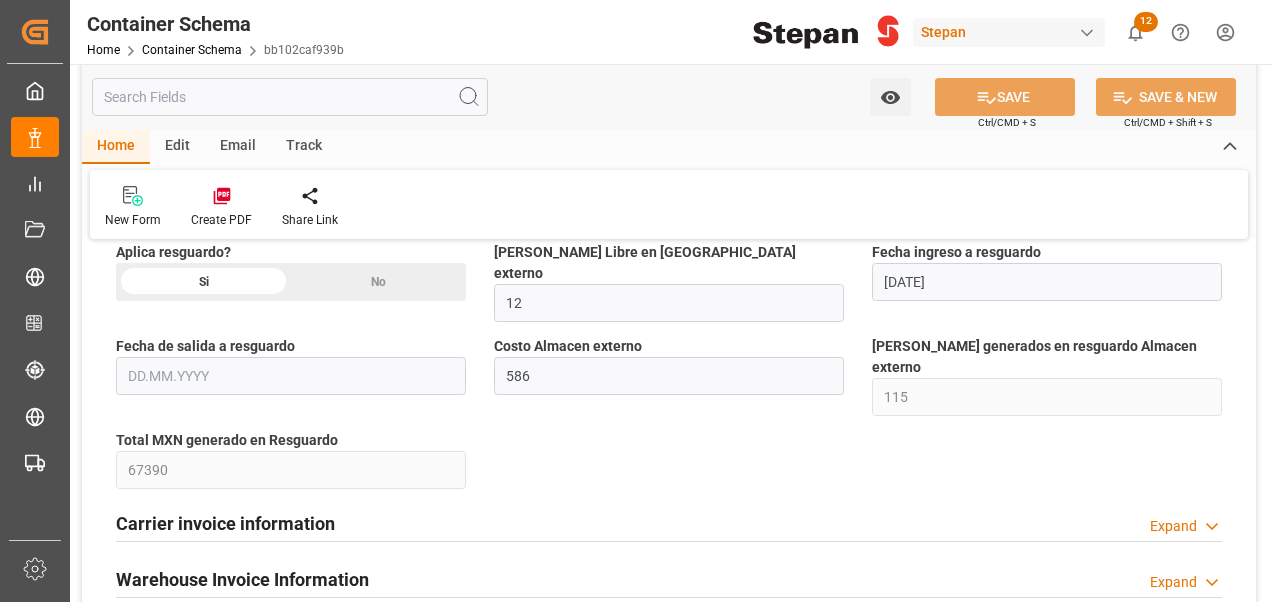 scroll, scrollTop: 1490, scrollLeft: 0, axis: vertical 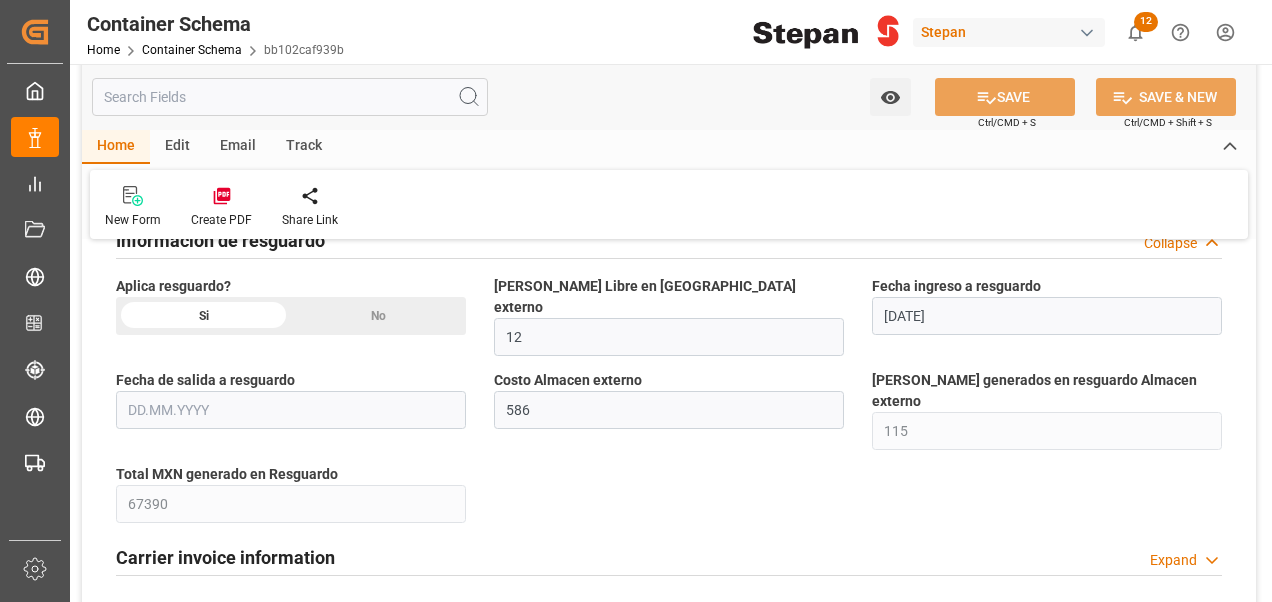 click at bounding box center [291, 410] 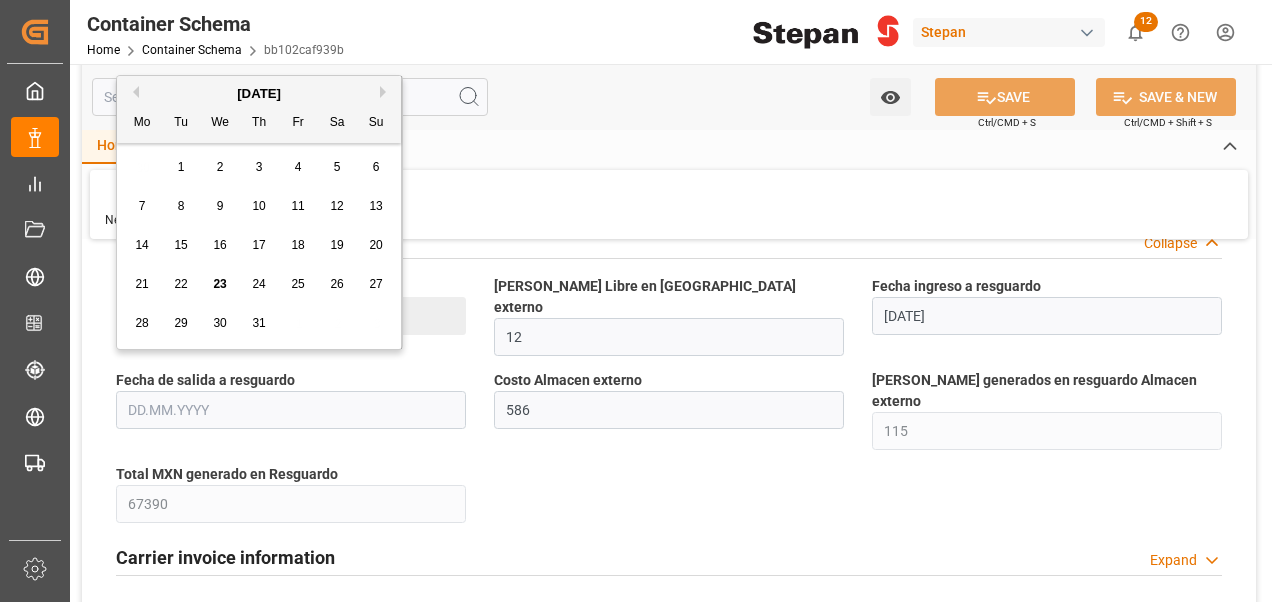 click on "19" at bounding box center (336, 245) 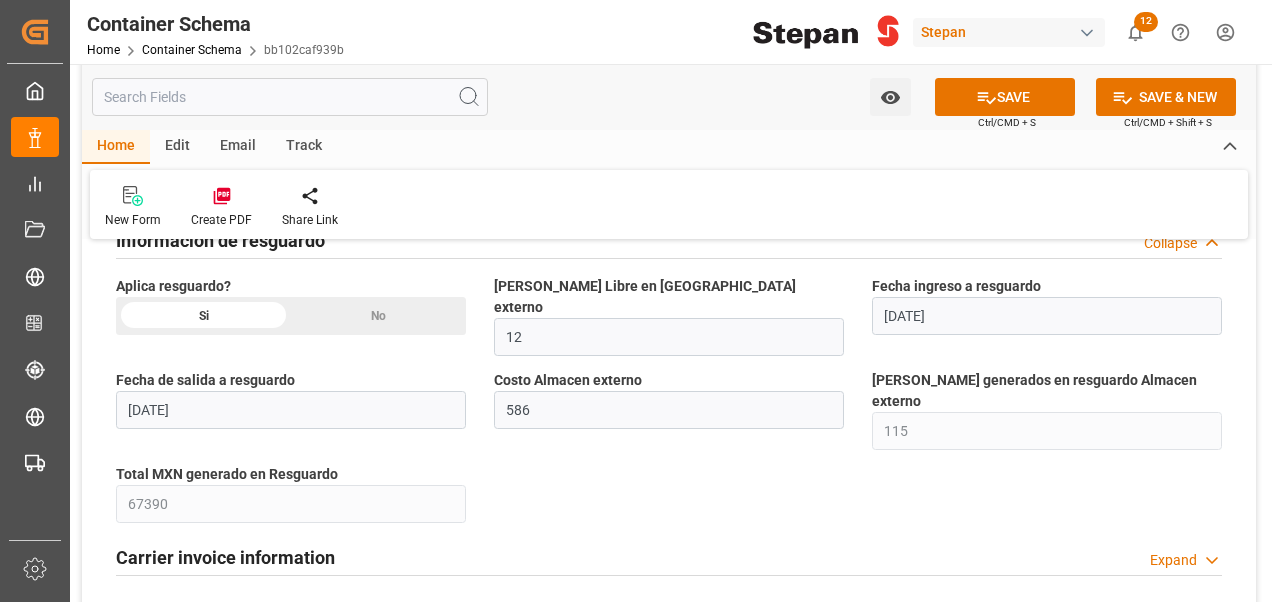 click on "References Collapse Logistic Coordinator Reference Number     250306900139 Logistic Coordinator Name     LESCHACO MEXICANA Booking Number     TG00SH250100604 Purchase Order     4501407106 Logward Reference     bb102caf939b Operation Type   *   Import Standardized     Yes No Last Mile Required     Yes   General Information Expand Logward Status     ARRIVED Order Creation Date     [DATE] 00:00 Demurrage Applied?     Yes Not Applicable [PERSON_NAME] libres de demoras     21 Costo [PERSON_NAME] por día     60 Moneda     USD Demoras generadas     Total USD     6720 [PERSON_NAME] Demoras al dia actual     112 Category     On time Responsible Person (LS)   *   [PERSON_NAME] Supplier     WANSHENG MATERIAL SCIENCE ([GEOGRAPHIC_DATA]) CO. invoice Supplier     6239 Tariff Preference     NO APLICA Documentation Received Date     [DATE] Comments     Documentation Sent Date (CB)     [DATE] Document Sent     Documents Sent   Product Details Collapse Total No. Of Lines     1 Material code     1072263 Material     Business Unit       Expand" at bounding box center [669, 1009] 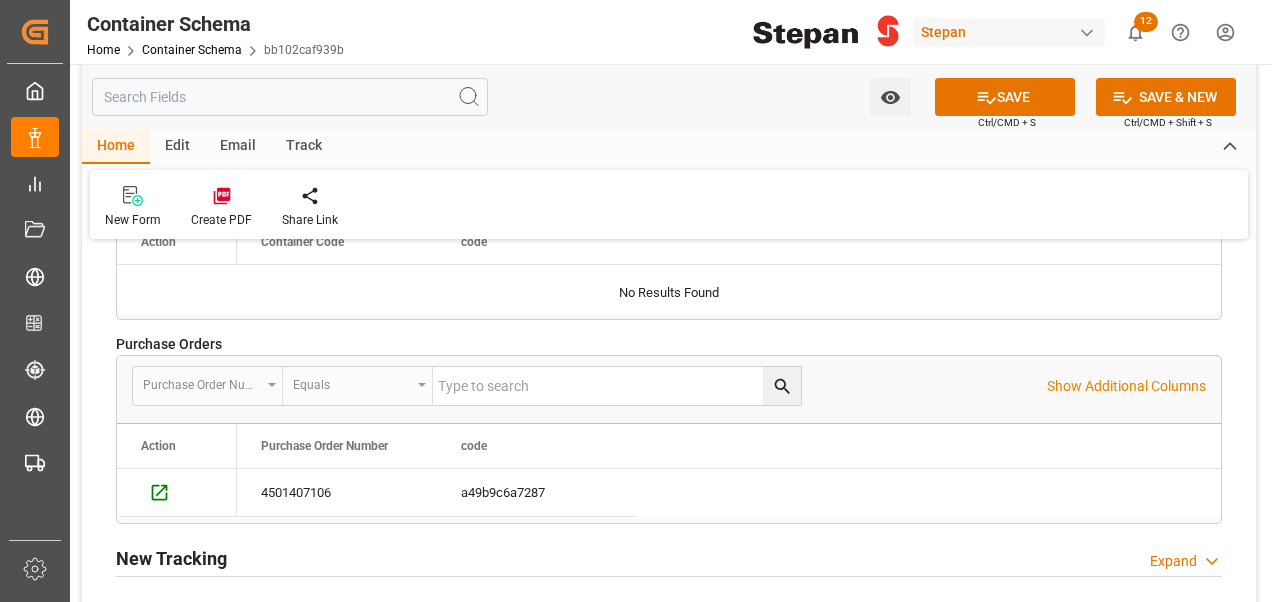 scroll, scrollTop: 3846, scrollLeft: 0, axis: vertical 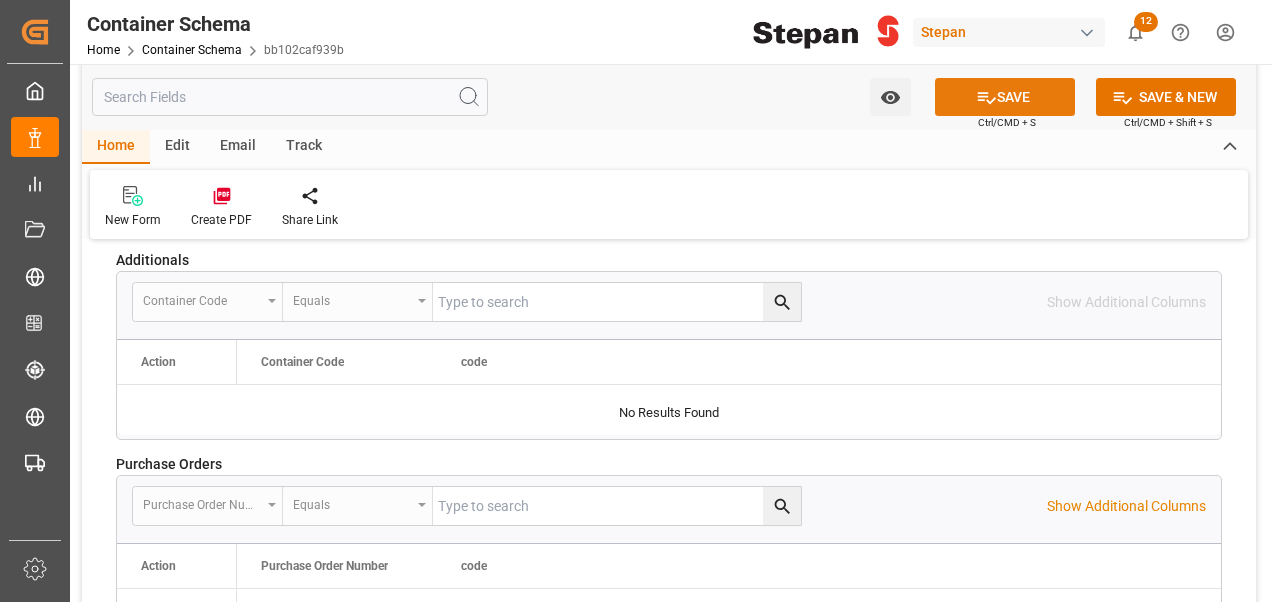 click on "SAVE" at bounding box center (1005, 97) 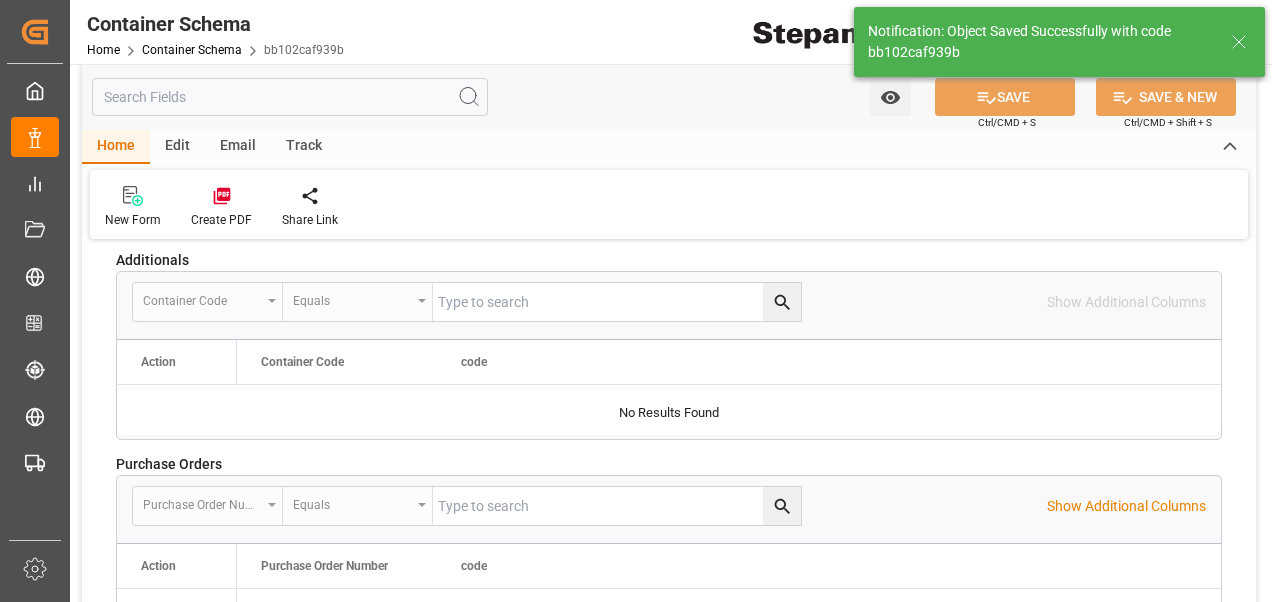 type on "9932505" 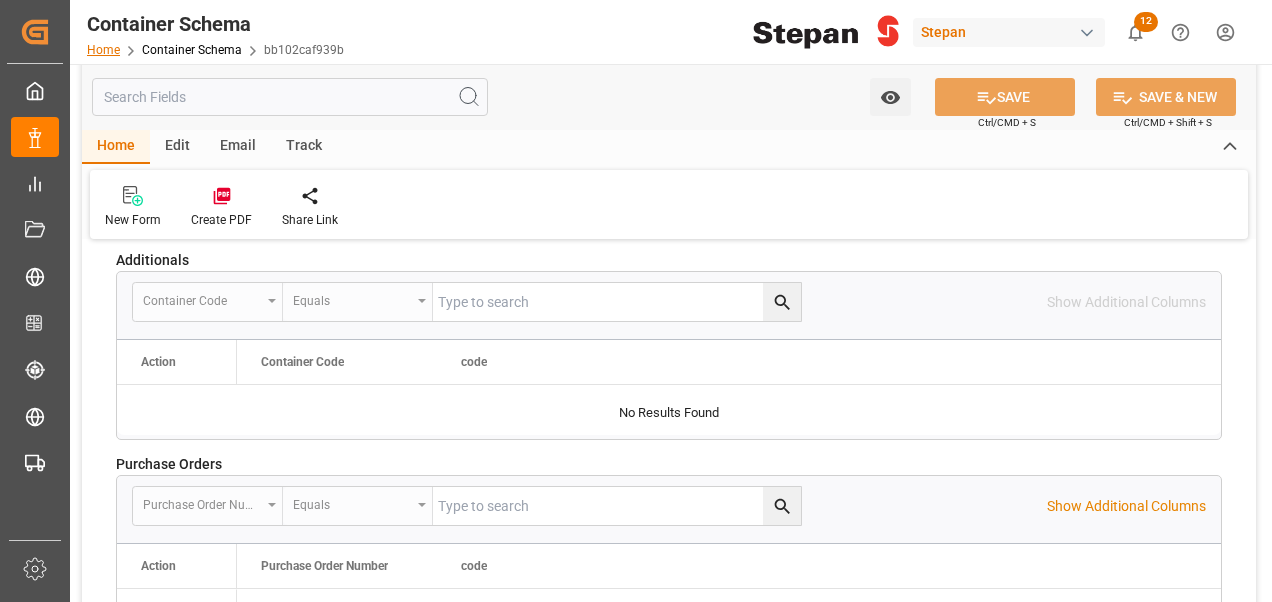 click on "Home" at bounding box center [103, 50] 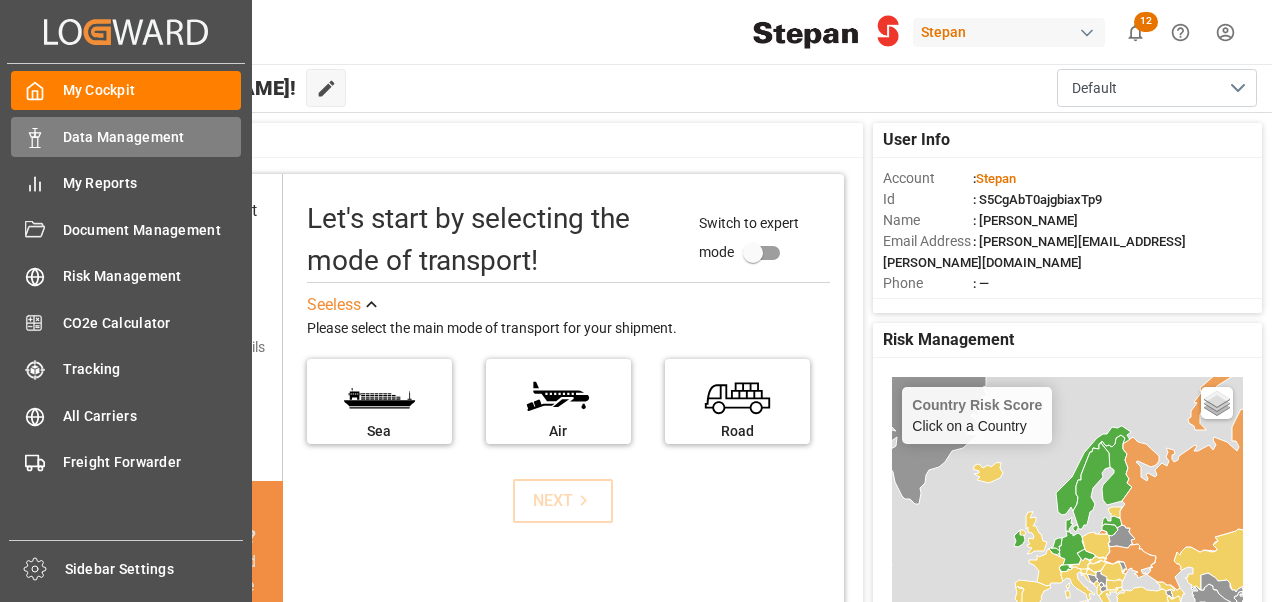 click on "Data Management" at bounding box center [152, 137] 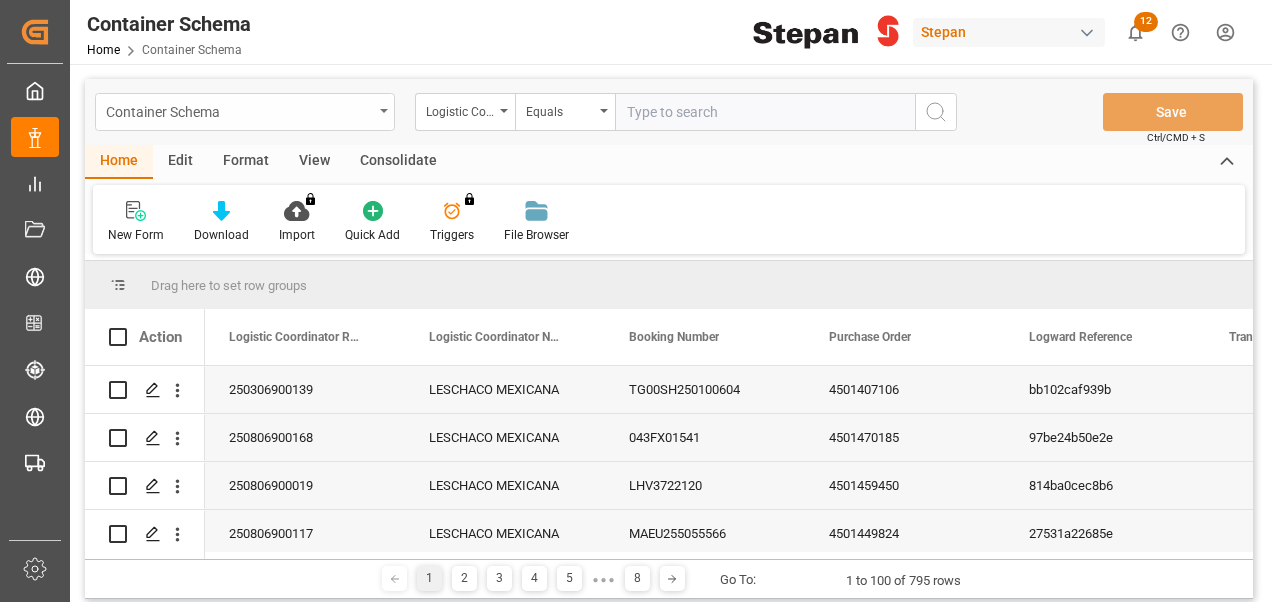 click on "Container Schema" at bounding box center (239, 110) 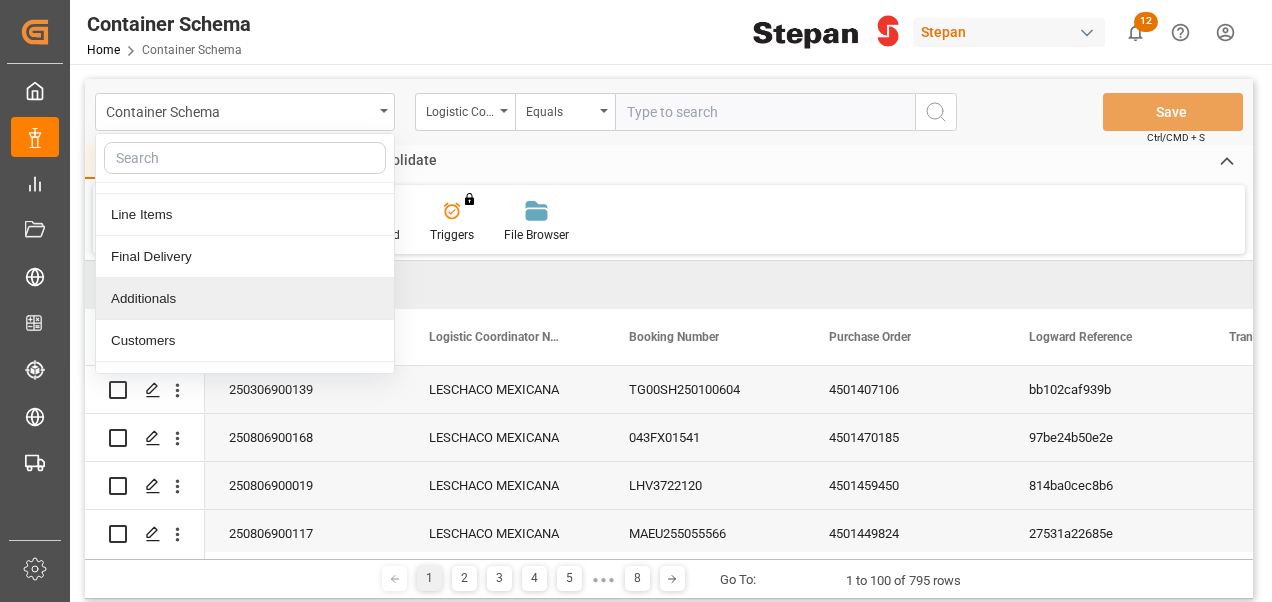 scroll, scrollTop: 36, scrollLeft: 0, axis: vertical 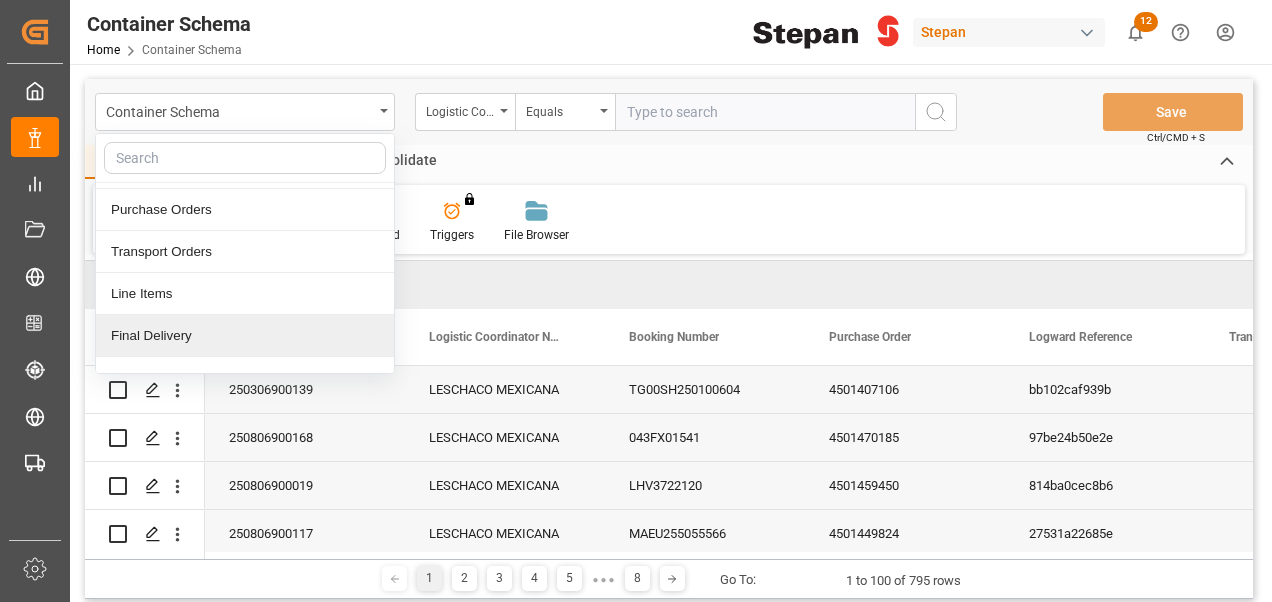 click on "Final Delivery" at bounding box center (245, 336) 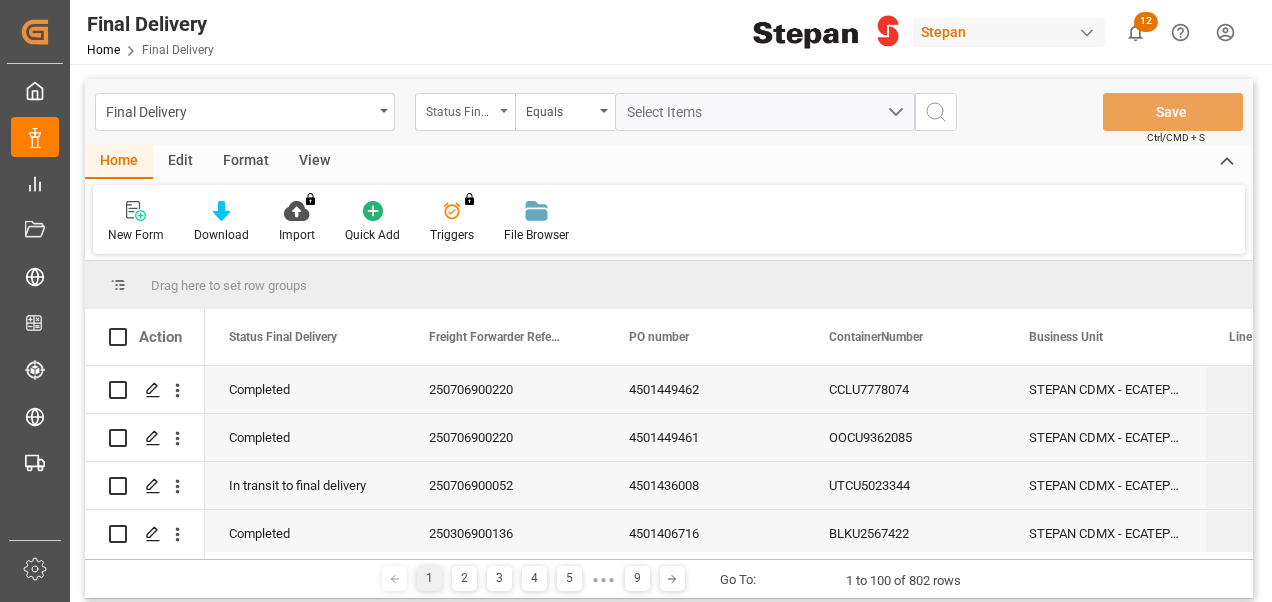 click on "Status Final Delivery" at bounding box center (460, 109) 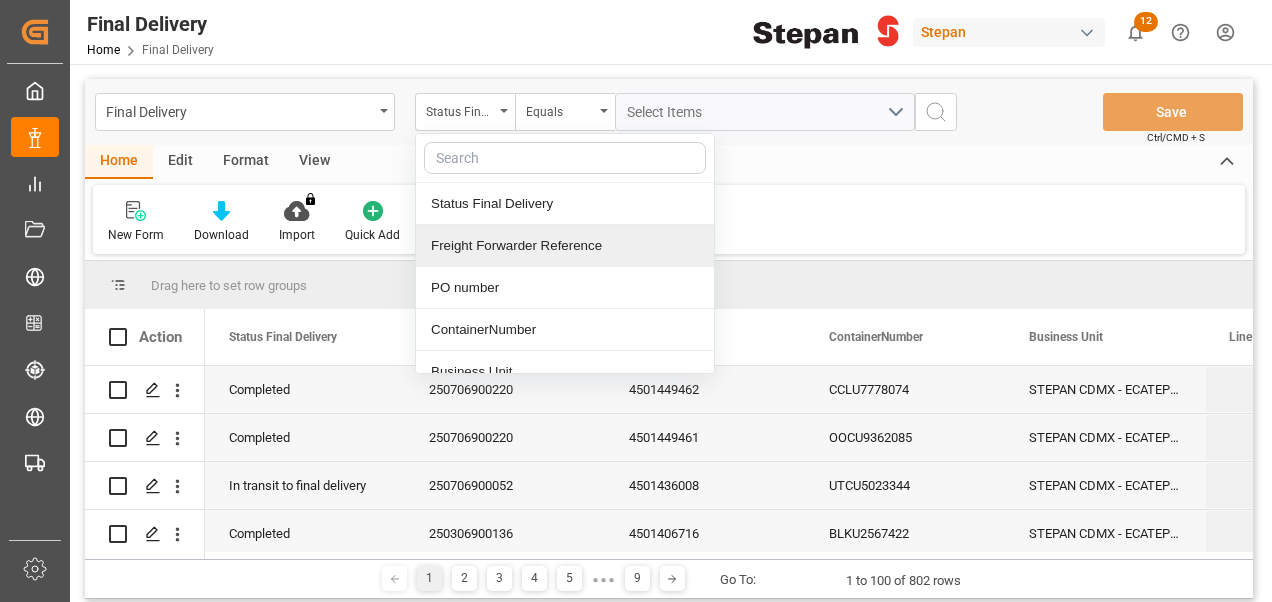 click on "Freight Forwarder Reference" at bounding box center [565, 246] 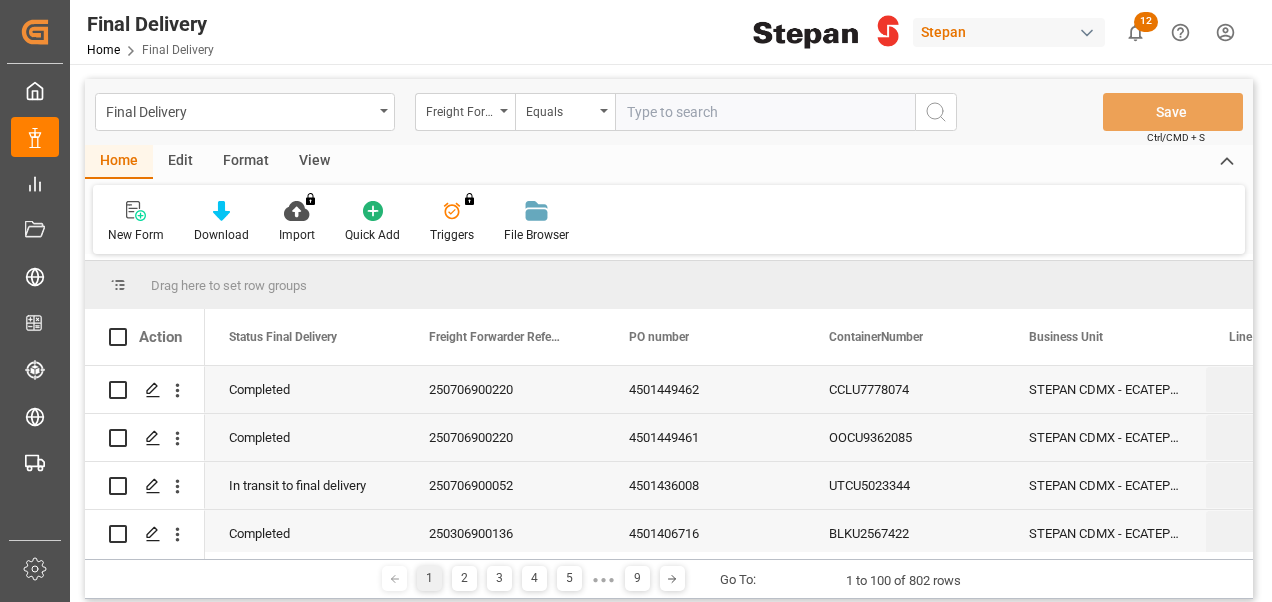 type on "250306900139" 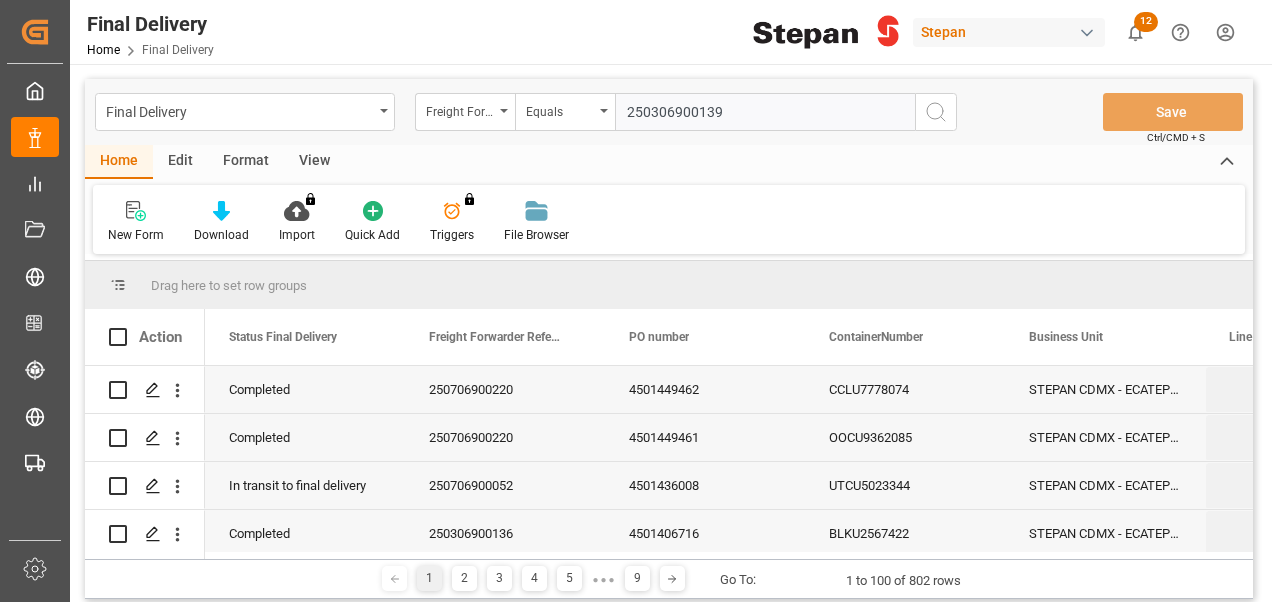 type 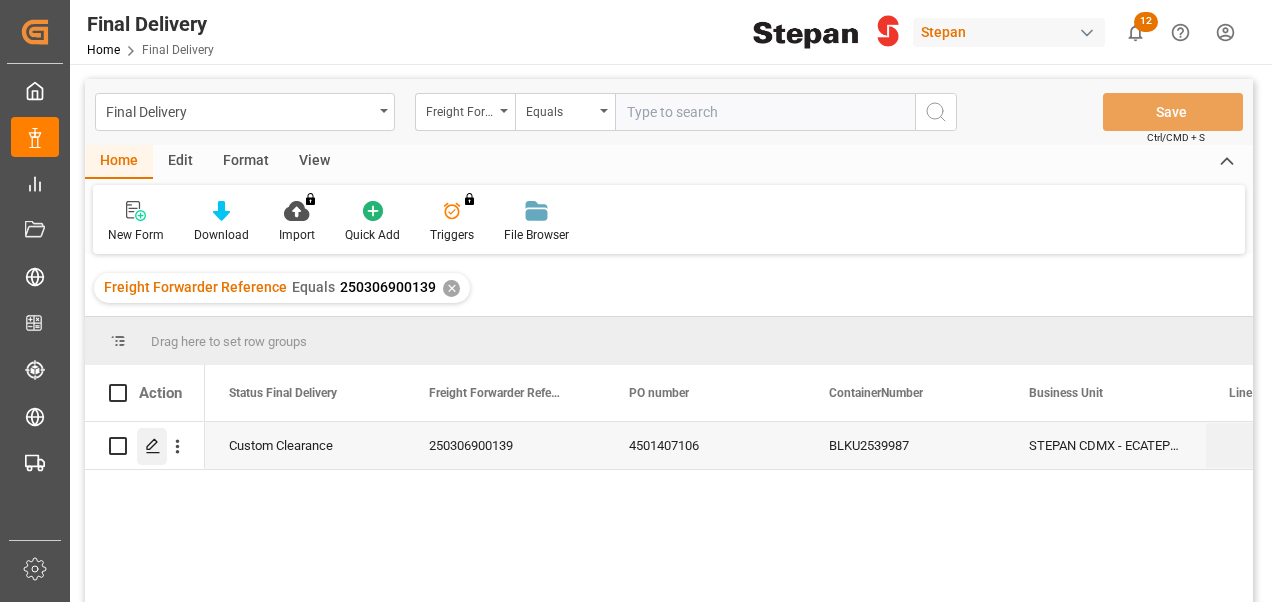 click 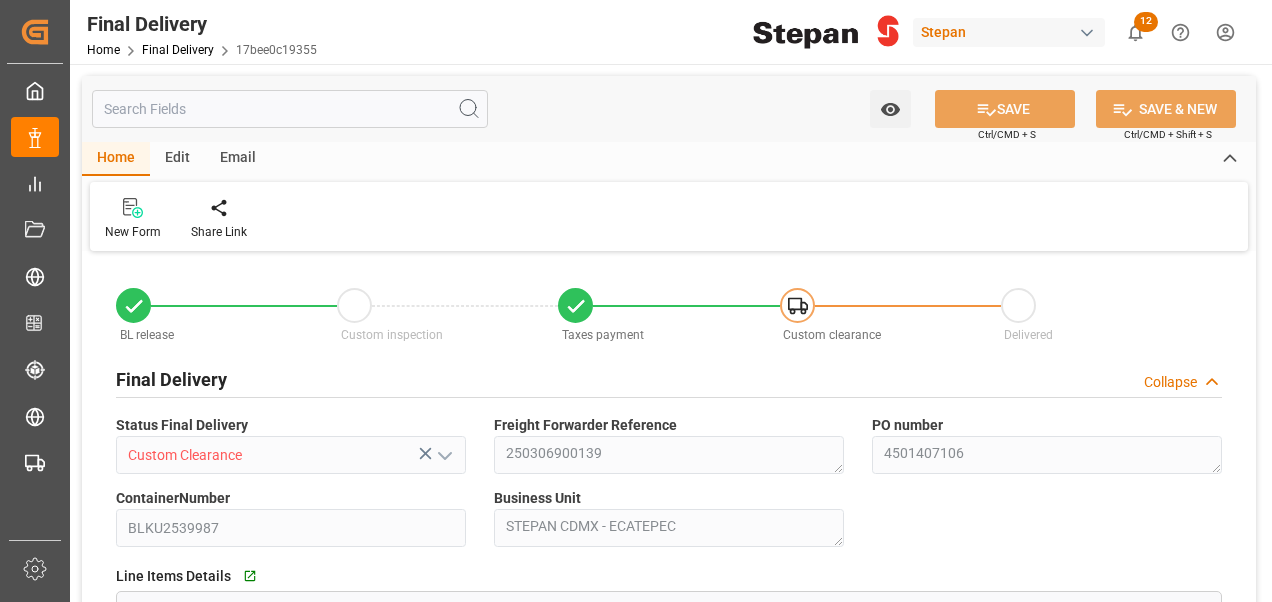 type on "[DATE]" 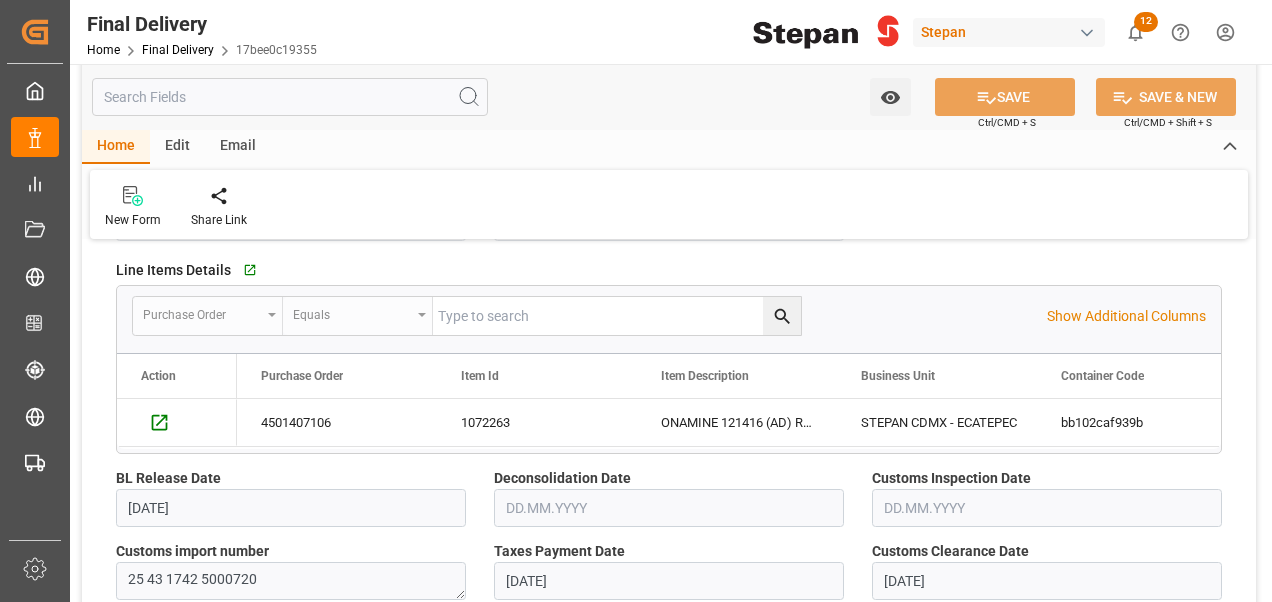 scroll, scrollTop: 316, scrollLeft: 0, axis: vertical 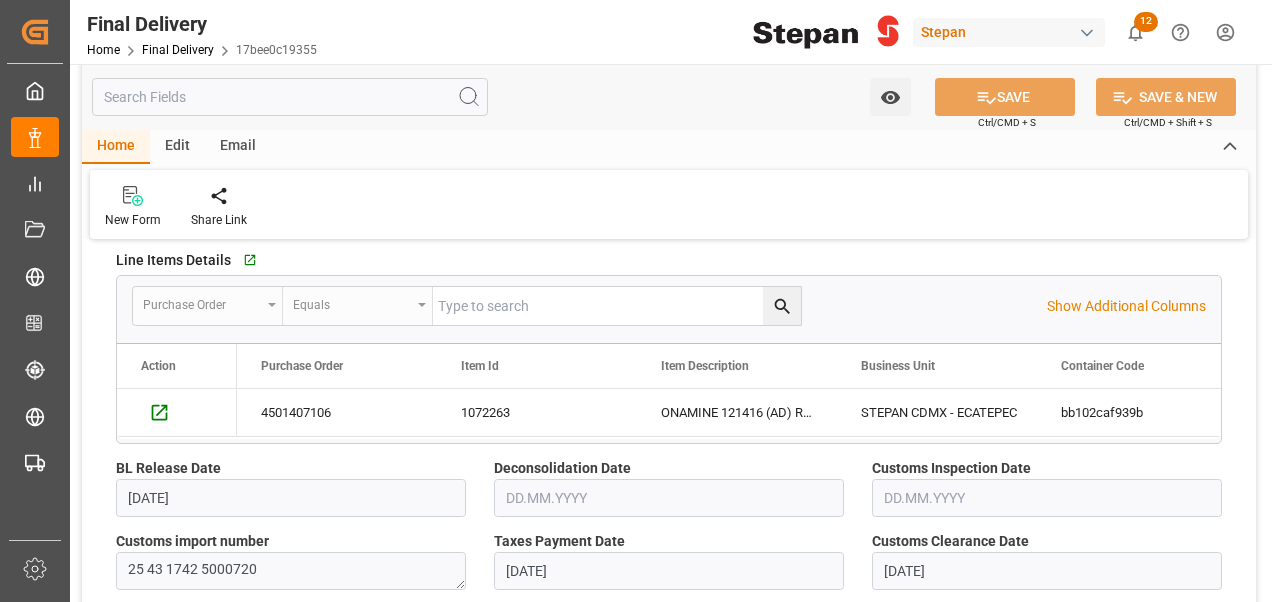 click on "Purchase Order Equals Show Additional Columns" at bounding box center (669, 306) 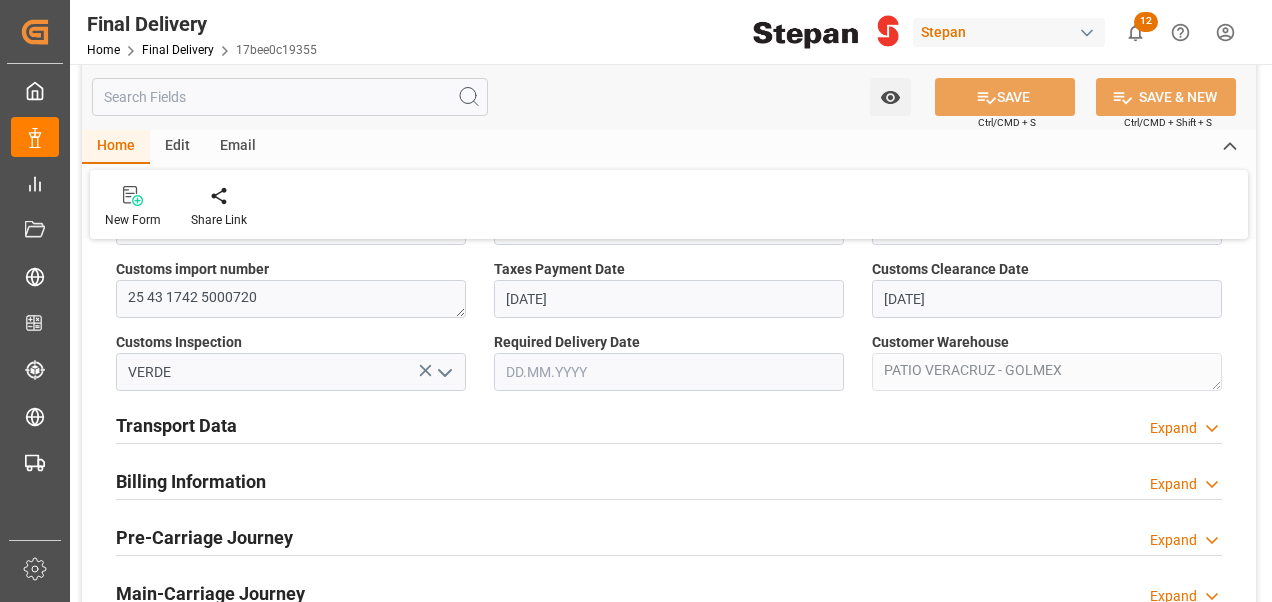 scroll, scrollTop: 590, scrollLeft: 0, axis: vertical 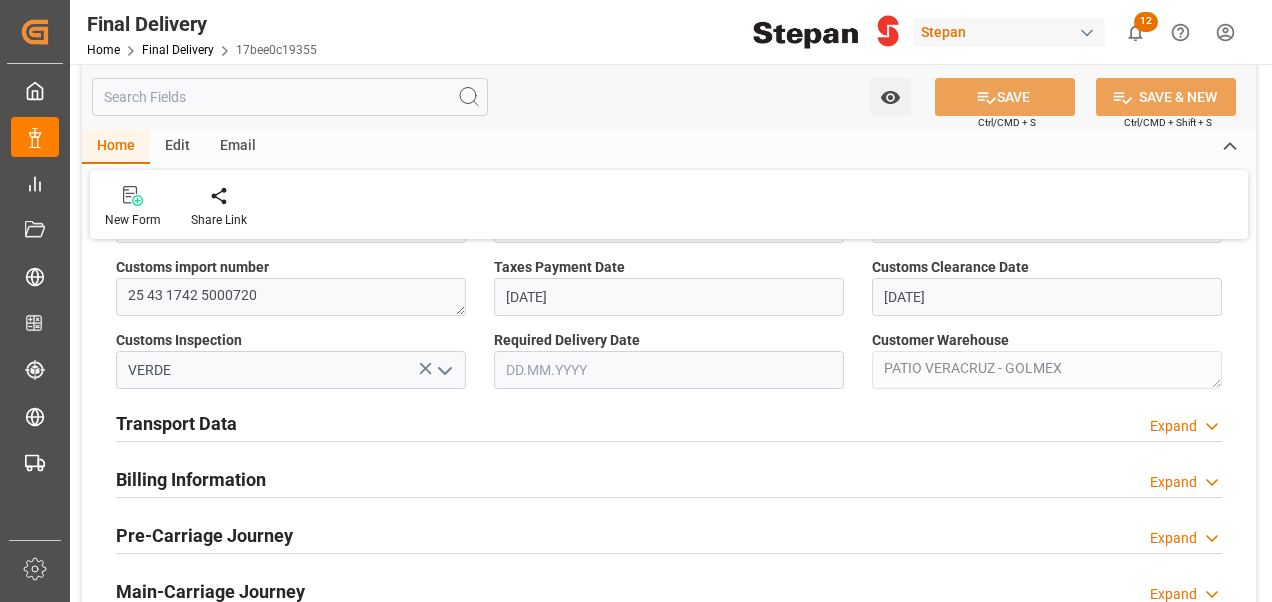 click on "Transport Data Expand" at bounding box center [669, 422] 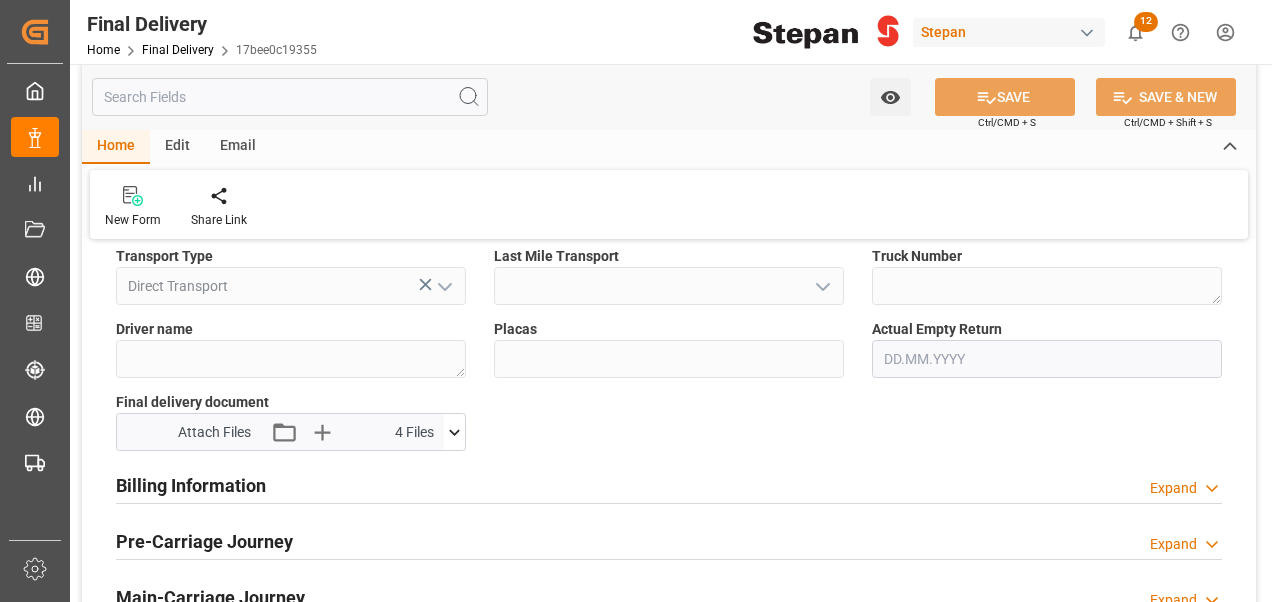 scroll, scrollTop: 978, scrollLeft: 0, axis: vertical 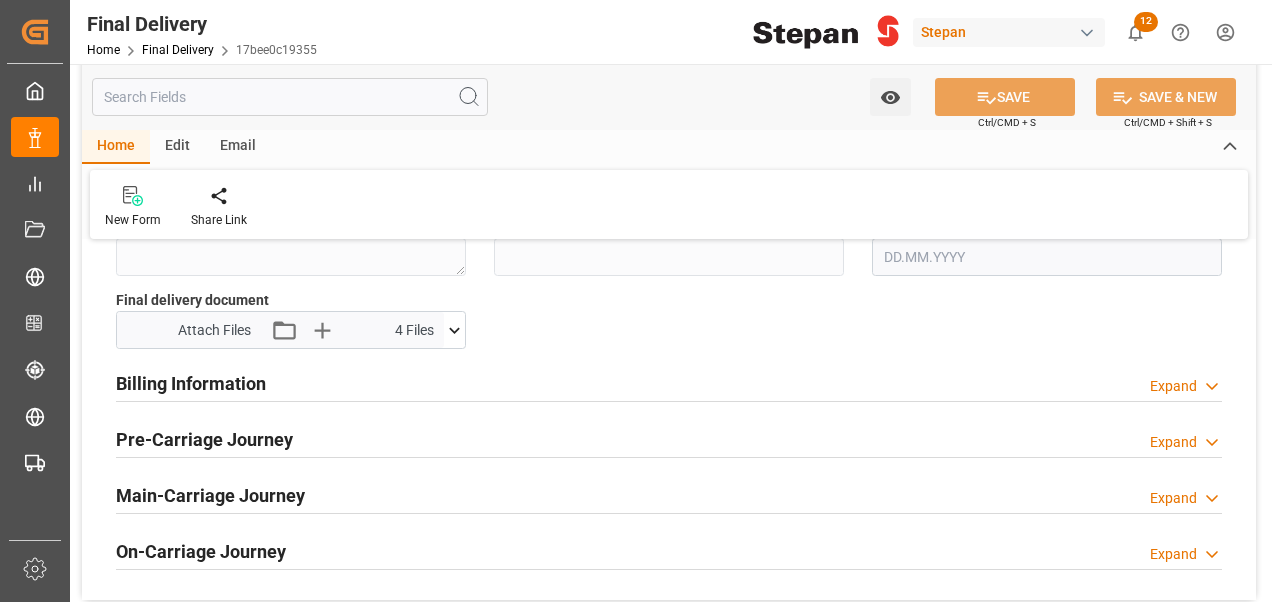 click on "Billing Information Expand" at bounding box center (669, 382) 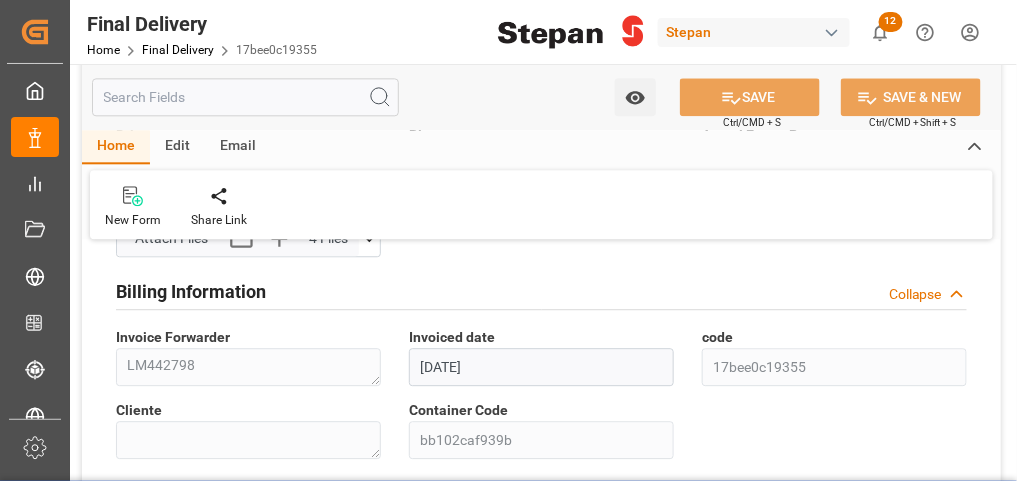 scroll, scrollTop: 1083, scrollLeft: 0, axis: vertical 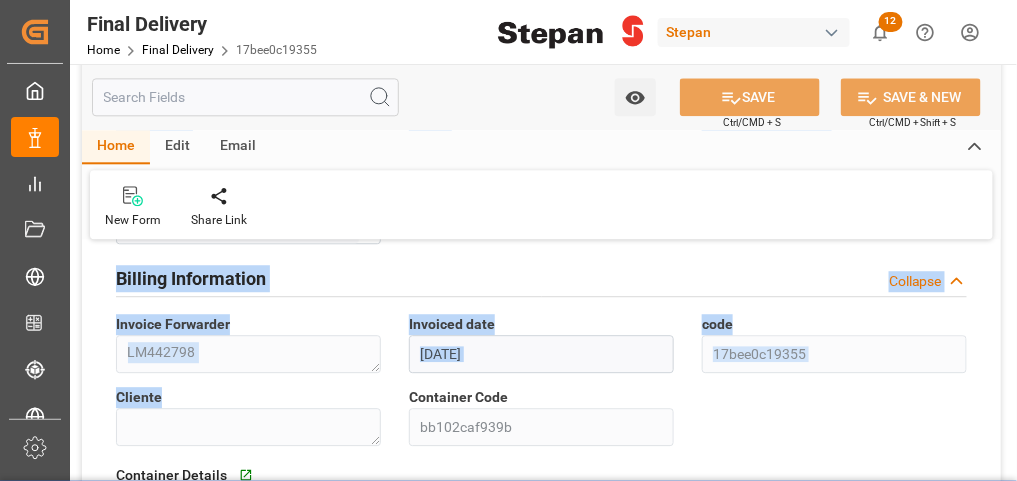 drag, startPoint x: 422, startPoint y: 489, endPoint x: 384, endPoint y: 203, distance: 288.51343 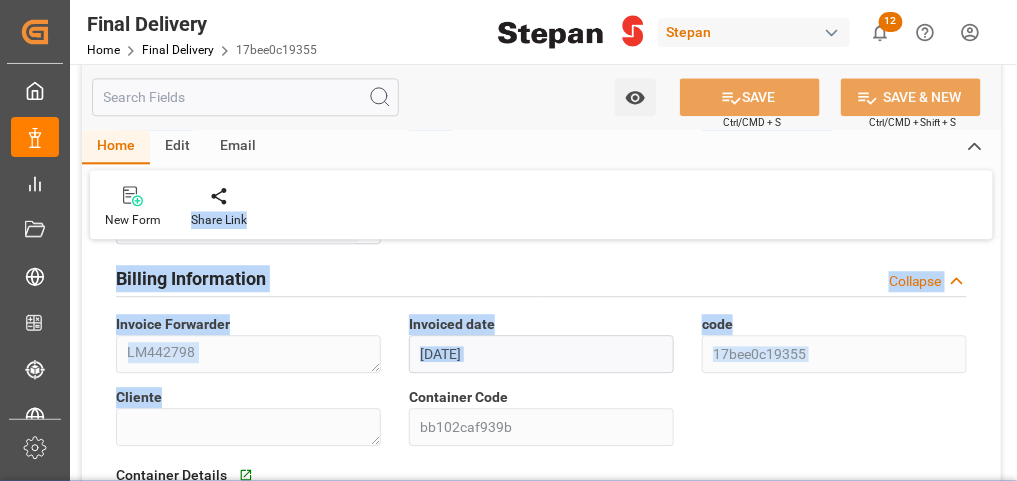 drag, startPoint x: 384, startPoint y: 203, endPoint x: 411, endPoint y: 271, distance: 73.1642 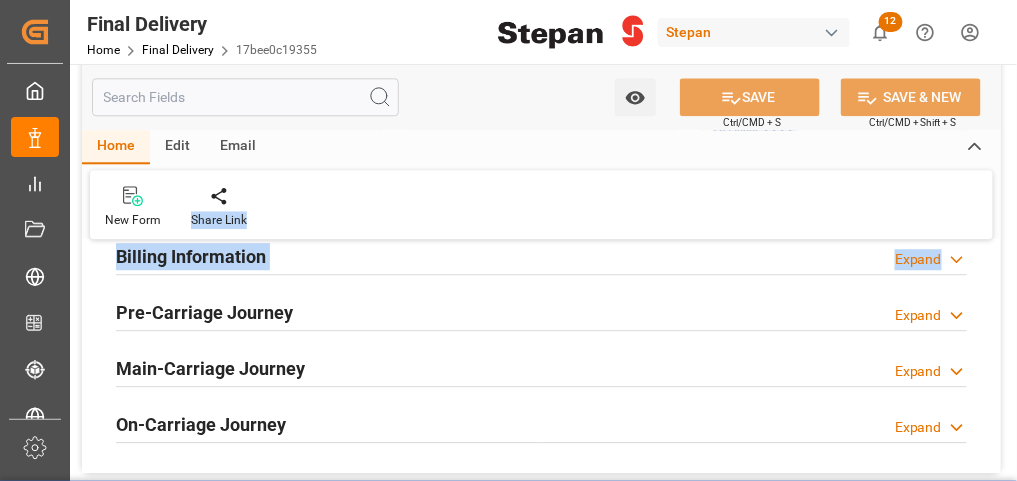 scroll, scrollTop: 1106, scrollLeft: 0, axis: vertical 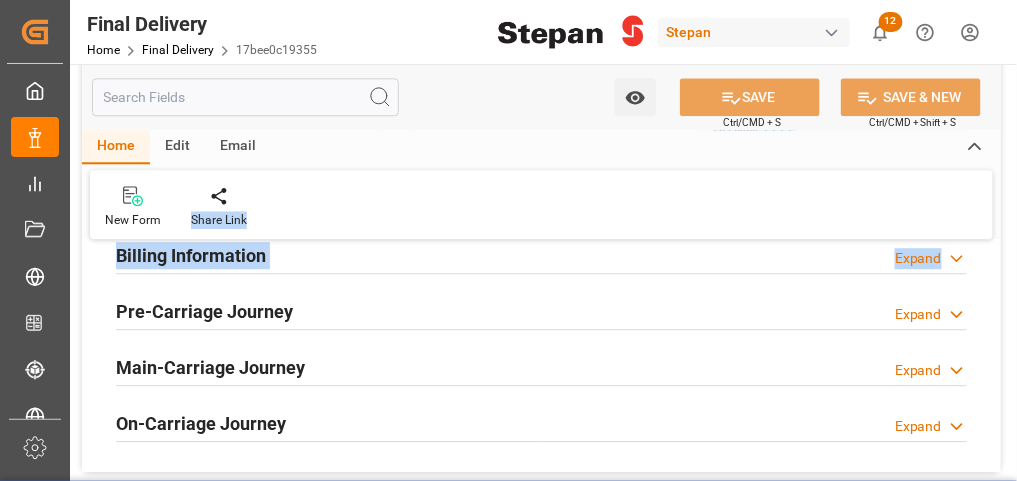 click on "Pre-Carriage Journey Expand" at bounding box center (541, 310) 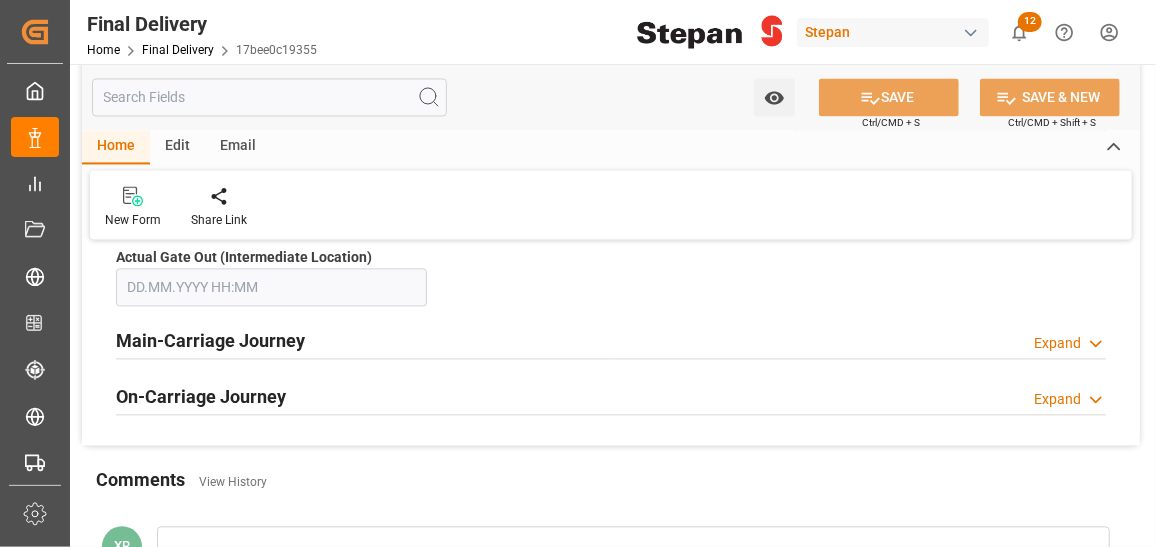 scroll, scrollTop: 1701, scrollLeft: 0, axis: vertical 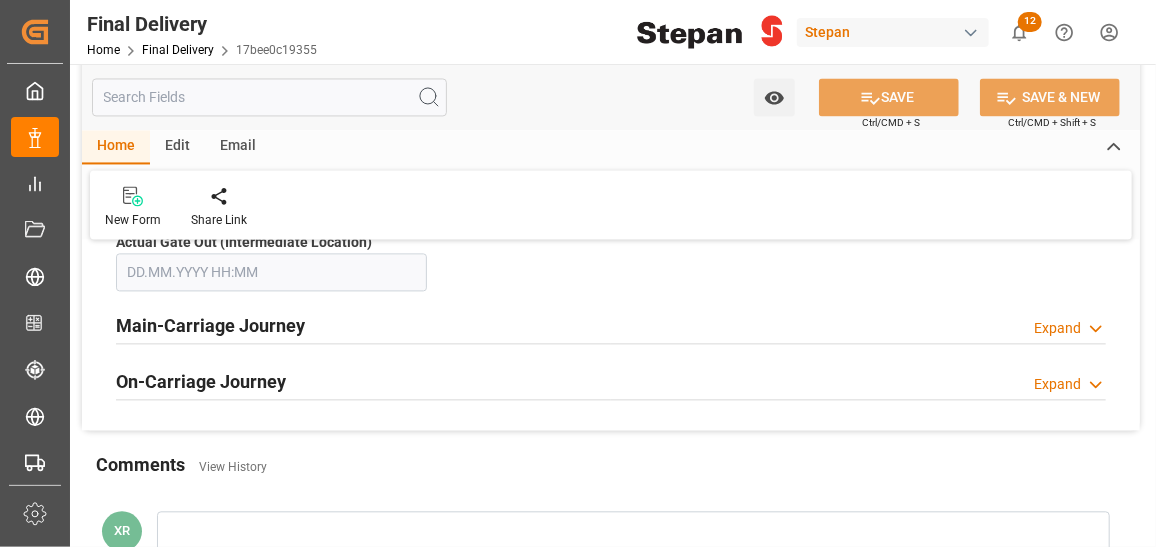 click on "Main-Carriage Journey Expand" at bounding box center [611, 324] 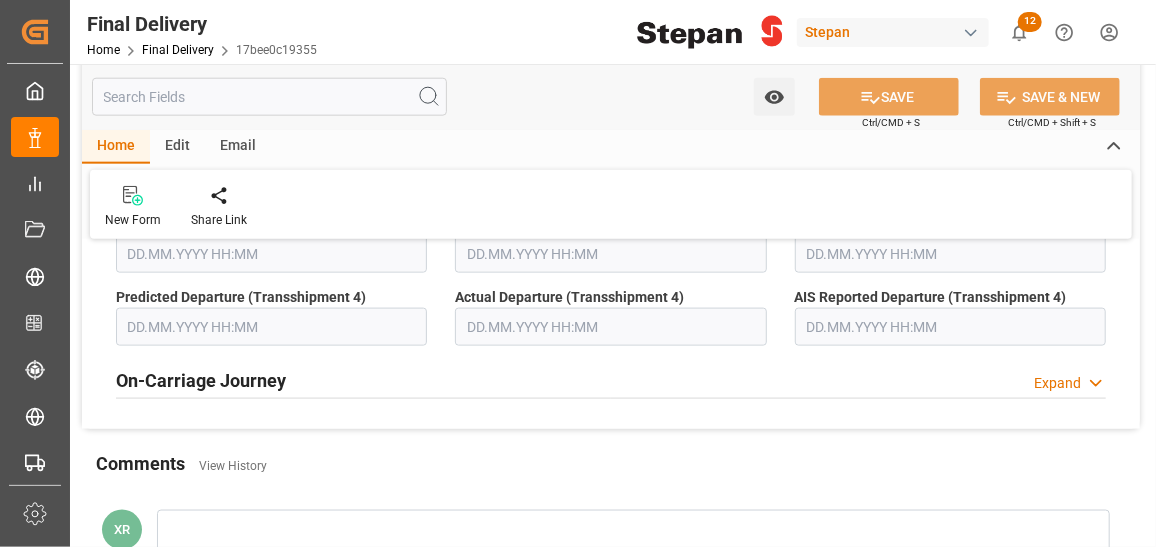 scroll, scrollTop: 4169, scrollLeft: 0, axis: vertical 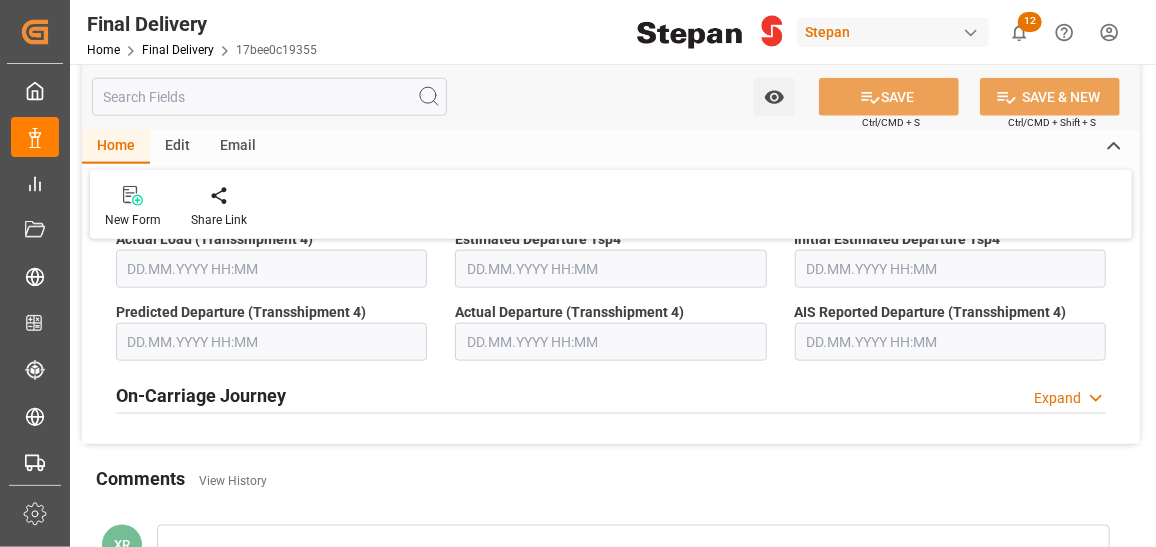 click on "On-Carriage Journey" at bounding box center [201, 395] 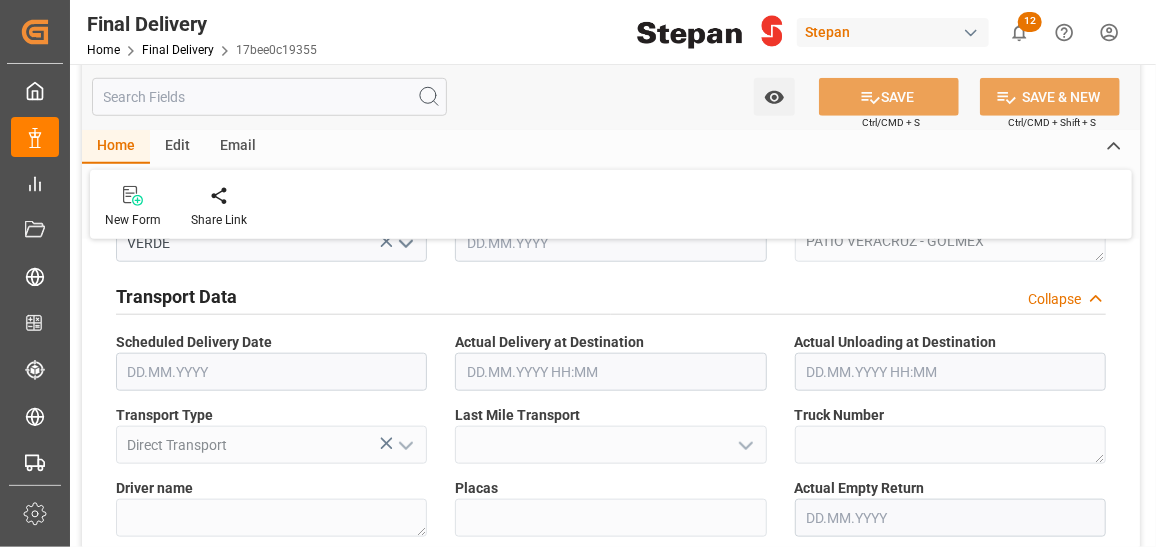 scroll, scrollTop: 732, scrollLeft: 0, axis: vertical 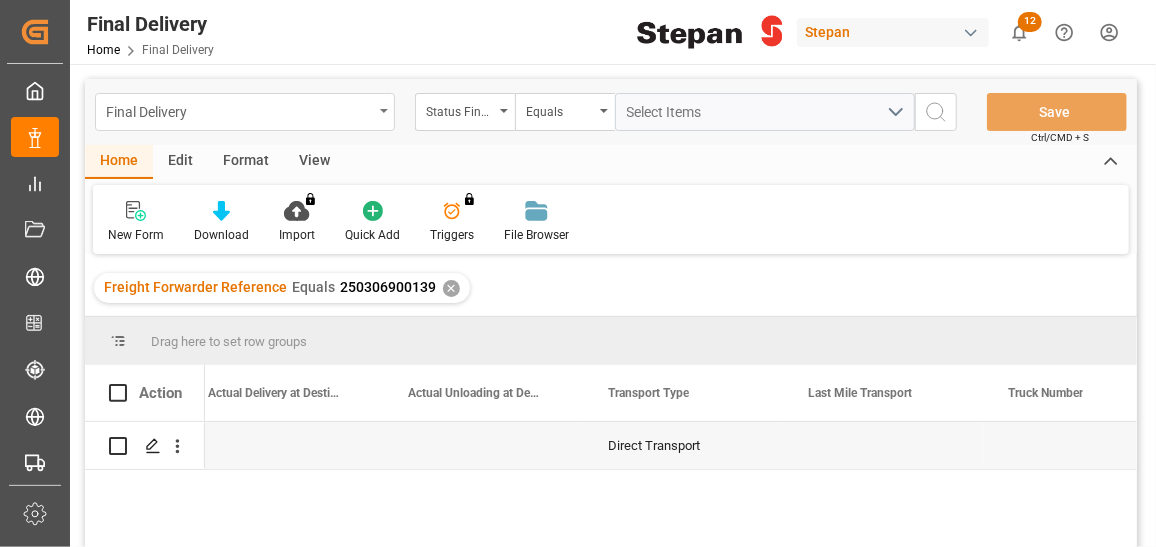 click on "Final Delivery" at bounding box center (239, 110) 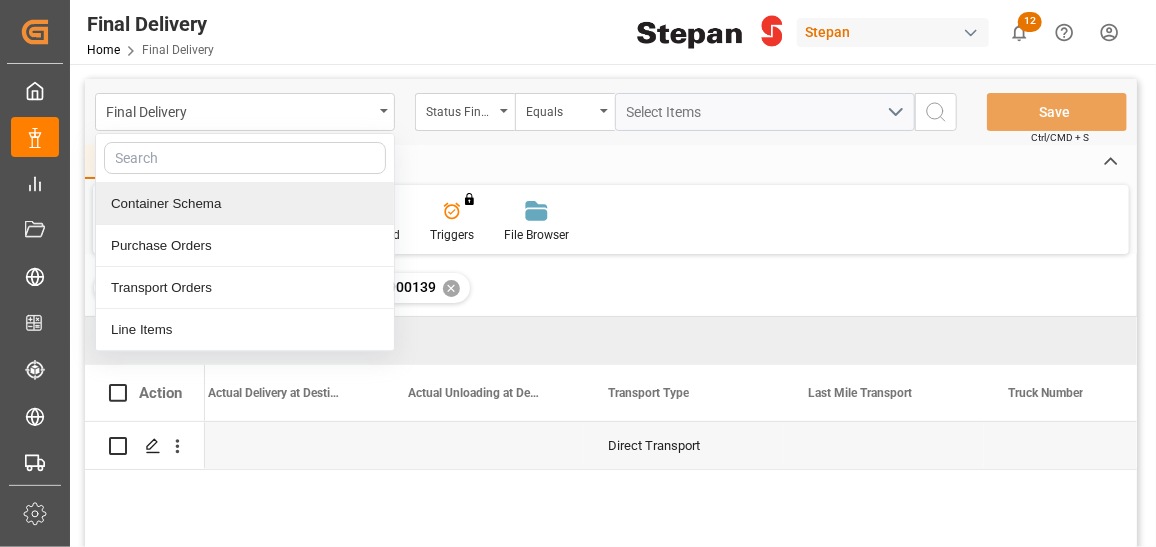 click on "Container Schema" at bounding box center (245, 204) 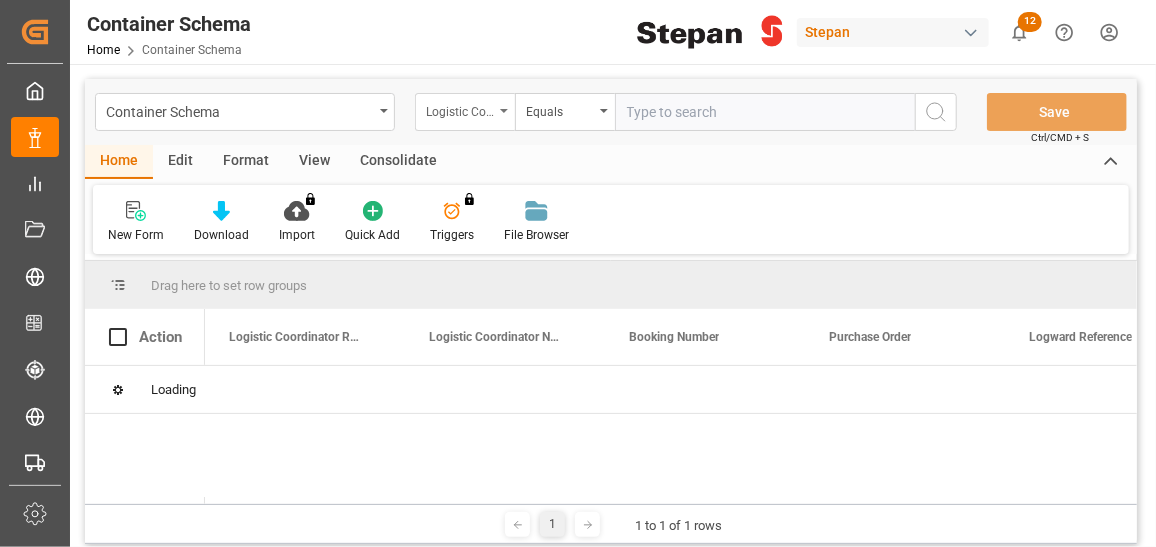 click on "Logistic Coordinator Reference Number" at bounding box center [460, 109] 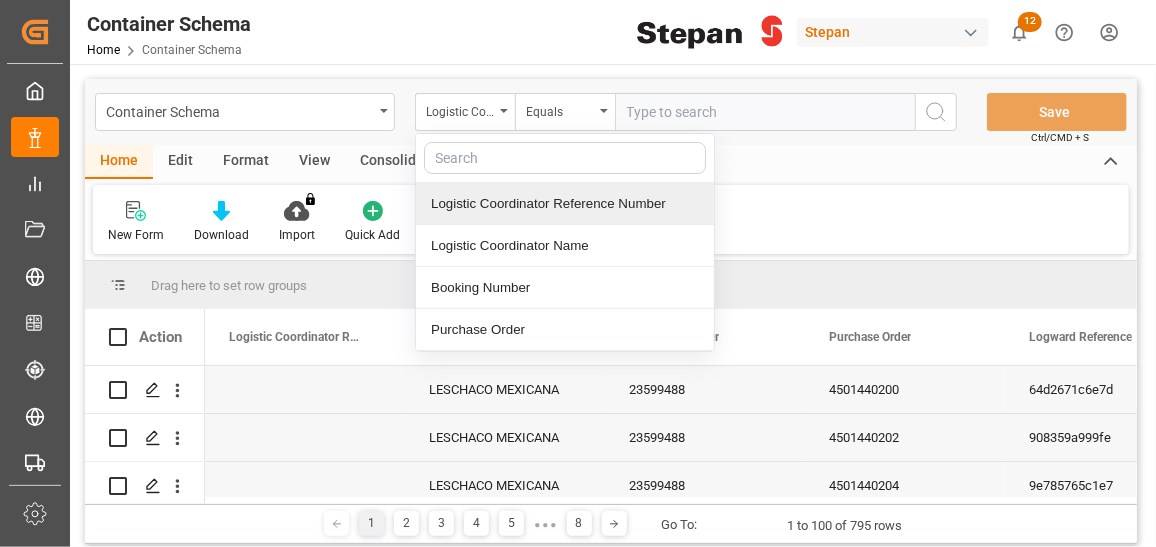 click on "Logistic Coordinator Reference Number" at bounding box center [565, 204] 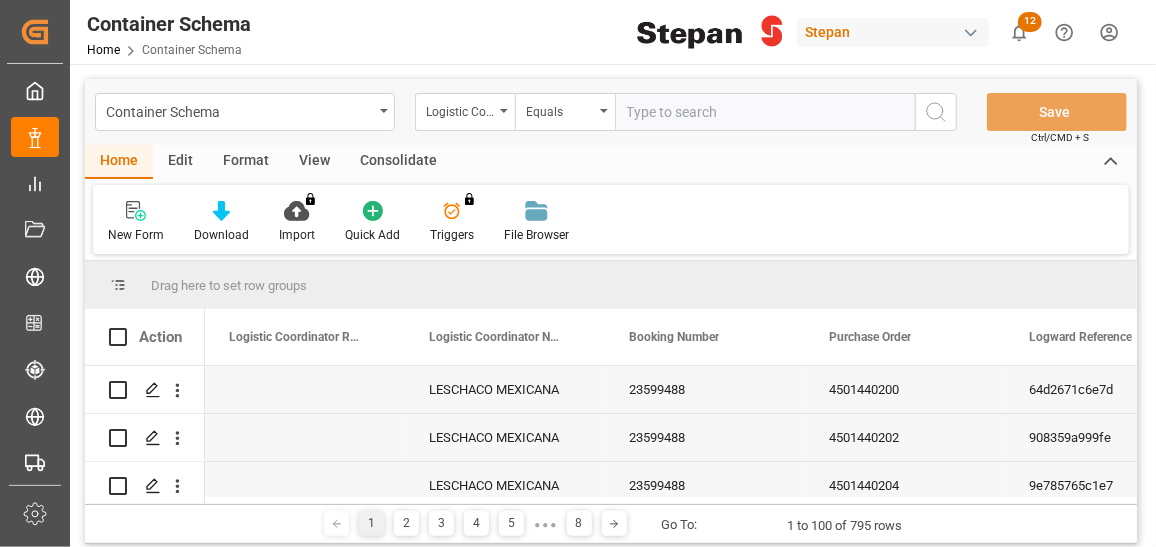 click at bounding box center (765, 112) 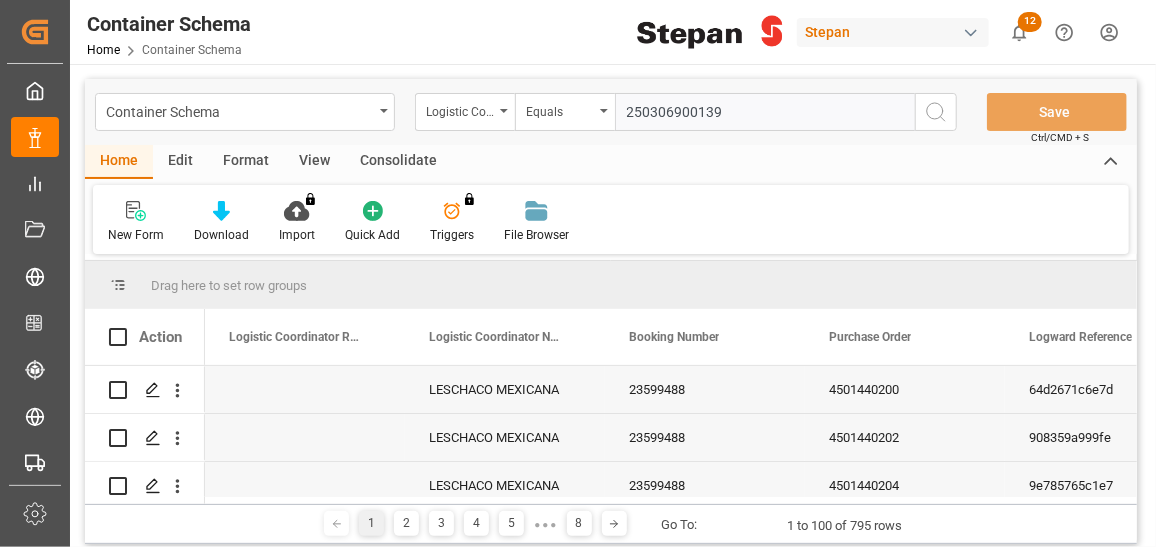type 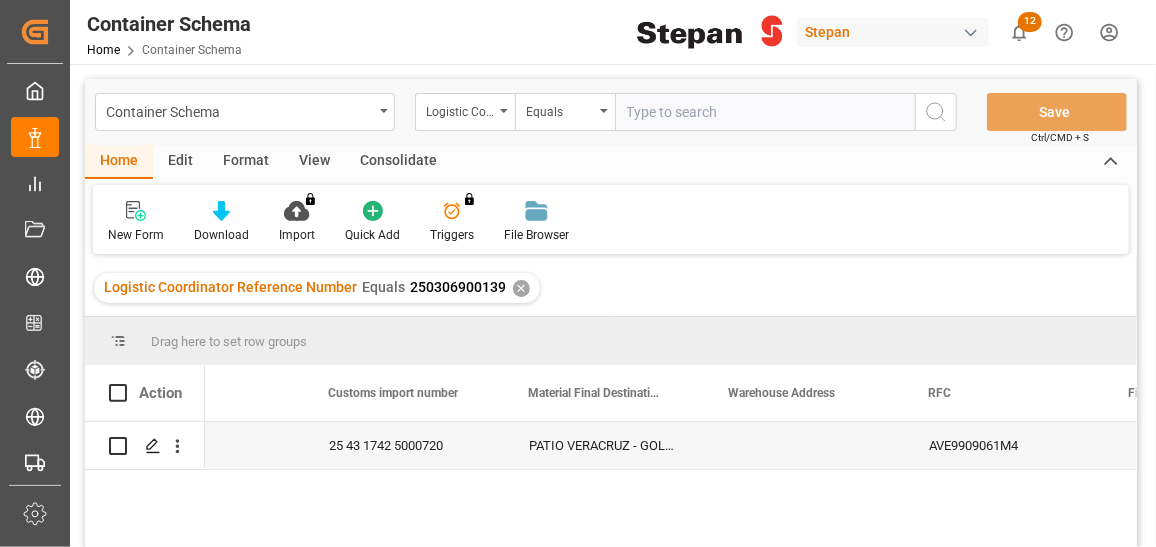 click on "PATIO VERACRUZ - GOLMEX" at bounding box center (605, 445) 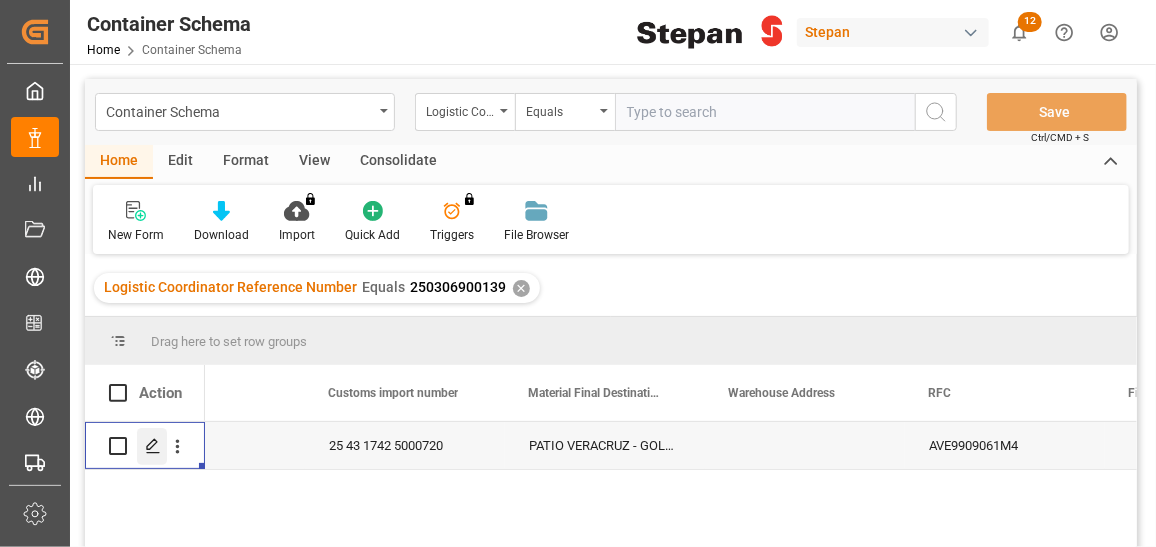 click 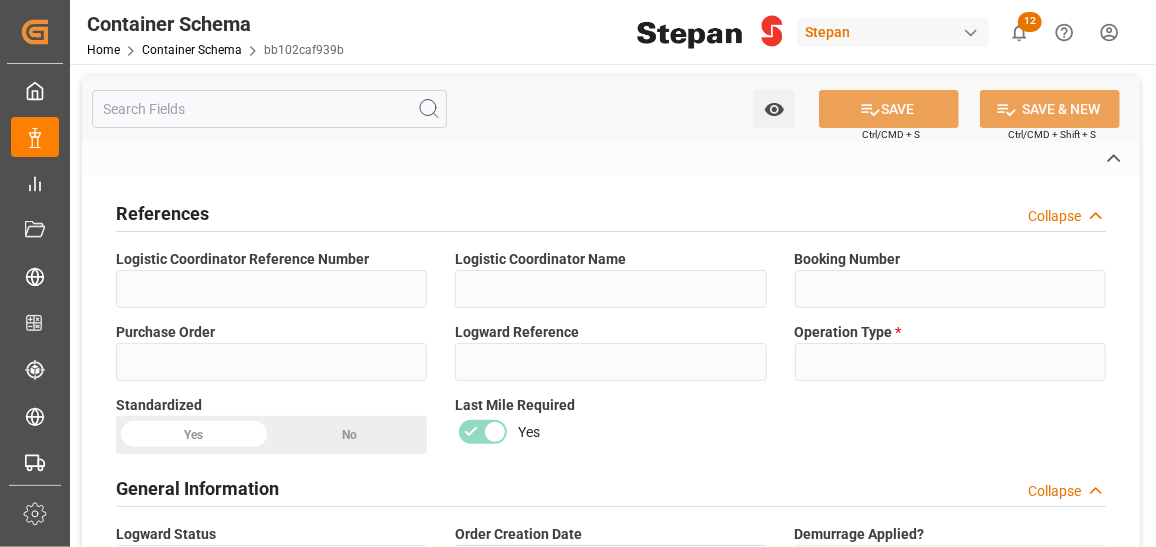 type on "250306900139" 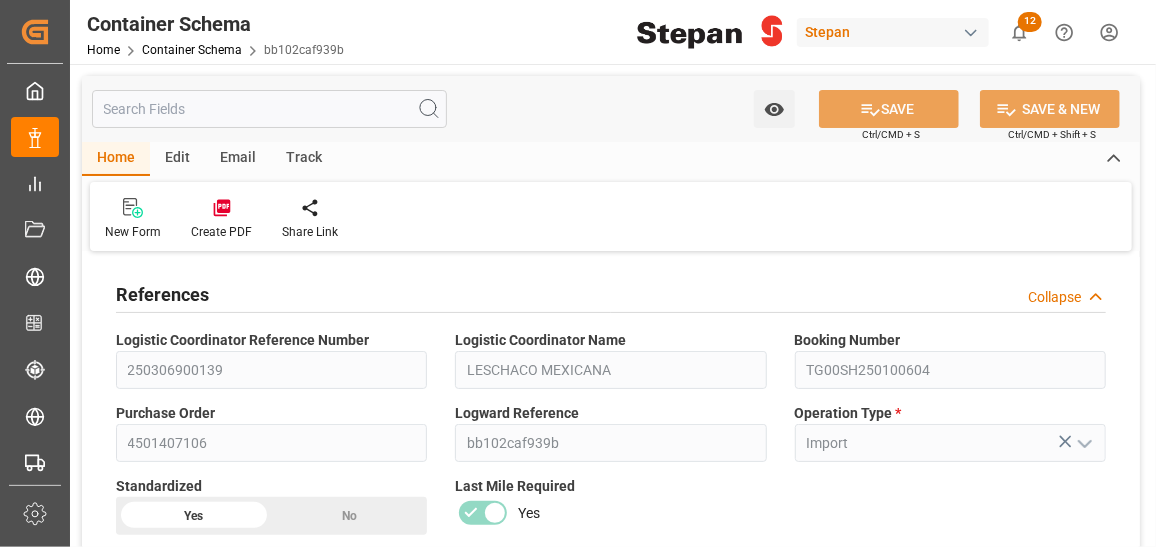 type on "1" 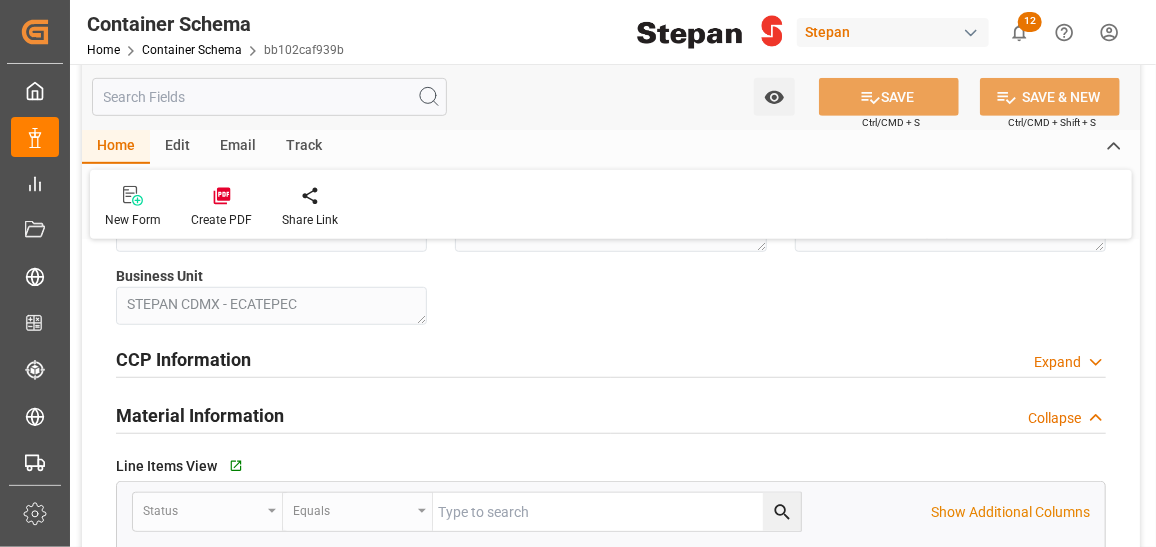 click on "Edit" at bounding box center (177, 147) 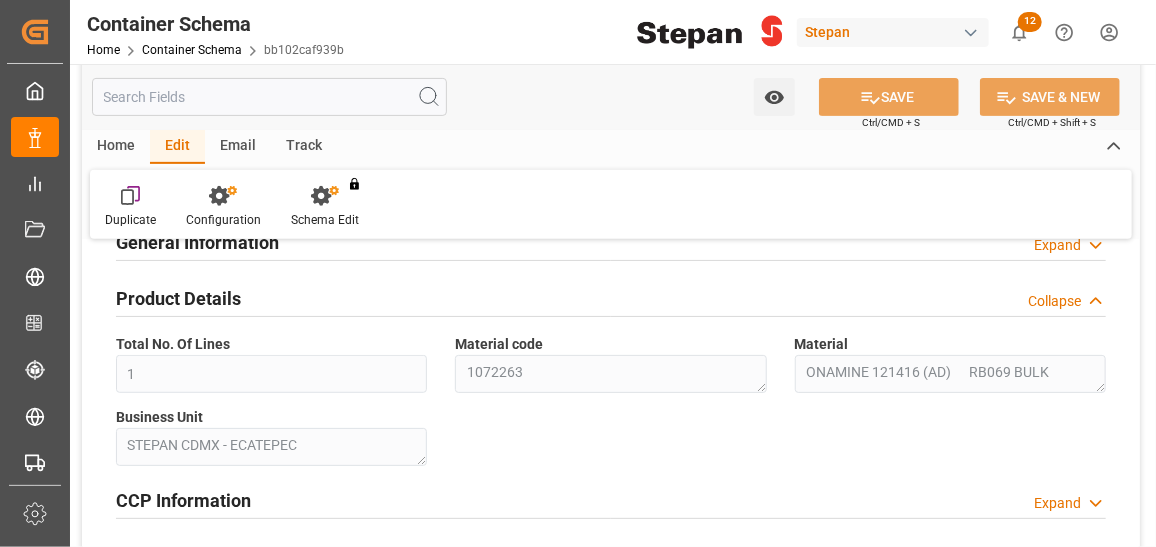 scroll, scrollTop: 332, scrollLeft: 0, axis: vertical 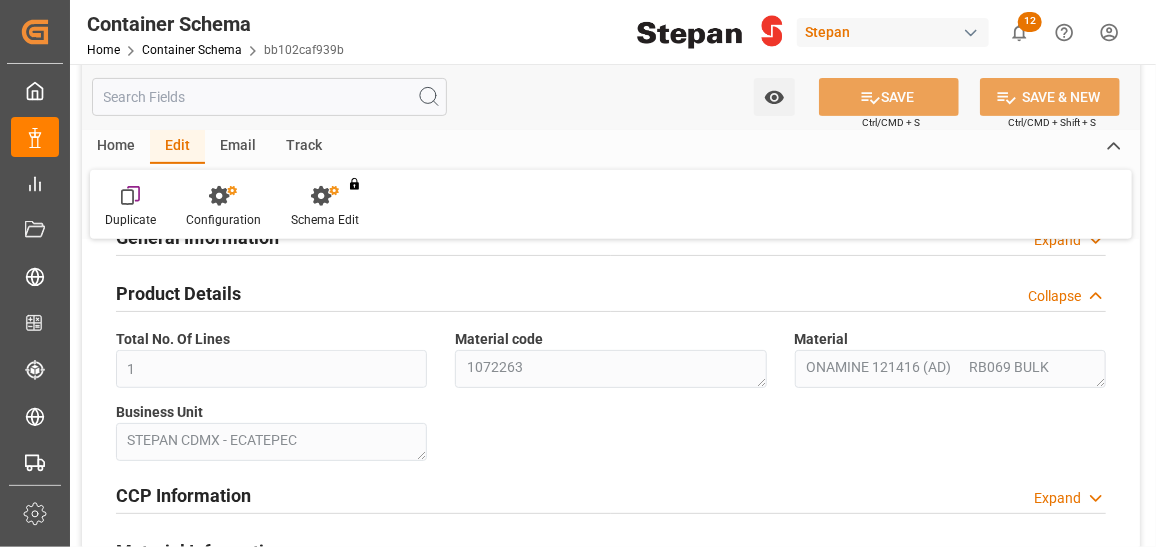 click on "Home" at bounding box center [116, 147] 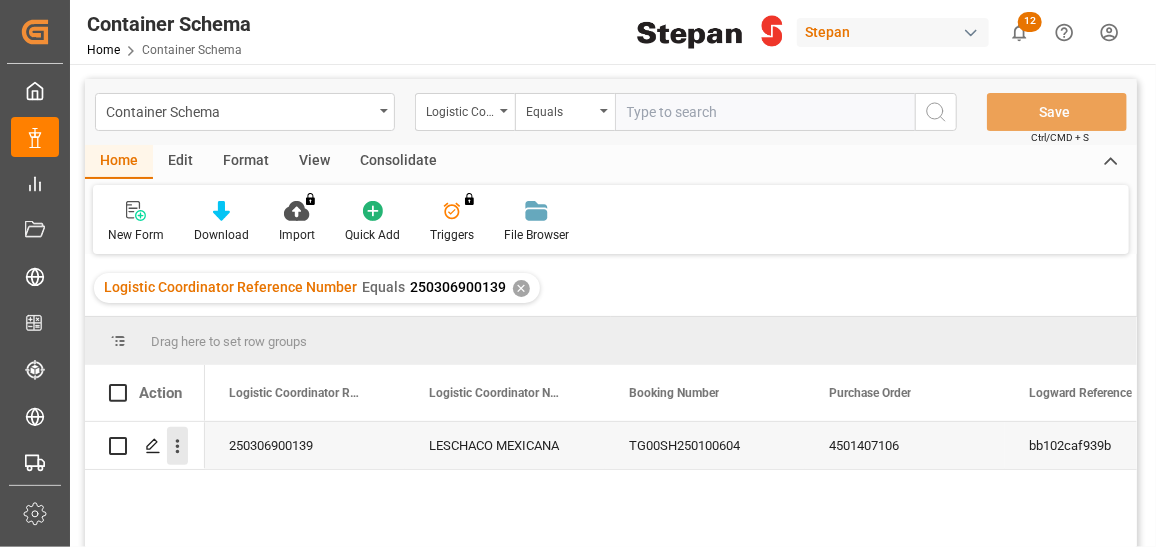 click 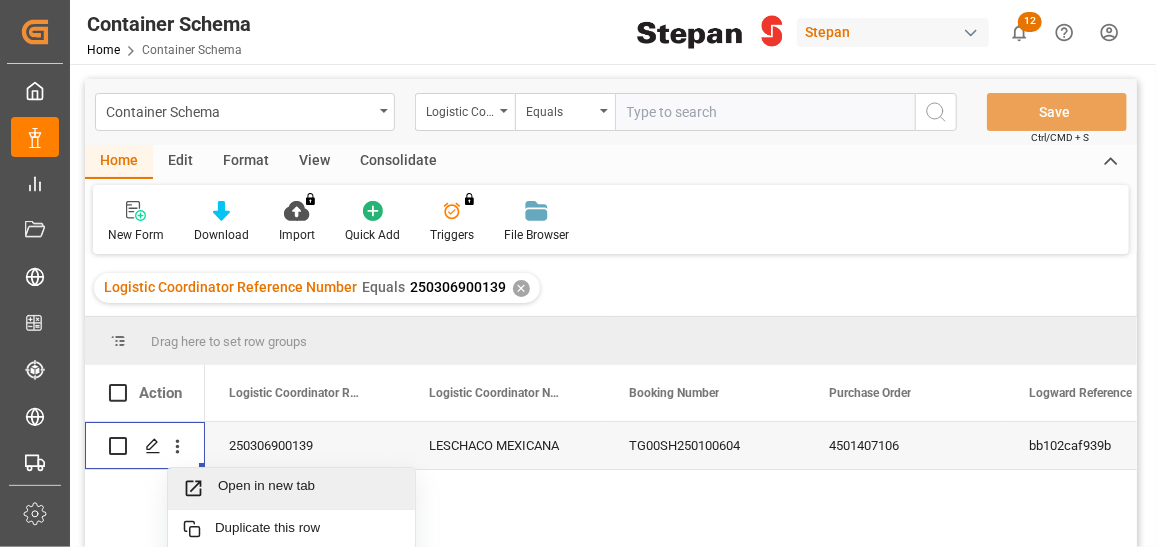 scroll, scrollTop: 26, scrollLeft: 0, axis: vertical 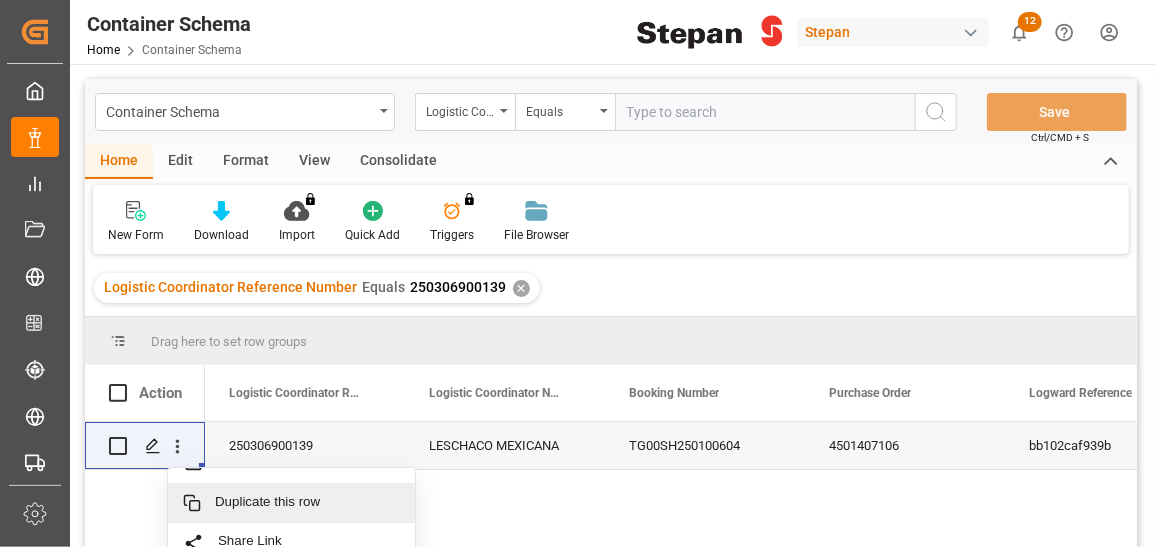 click on "250306900139 LESCHACO MEXICANA TG00SH250100604 4501407106 bb102caf939b" at bounding box center (671, 491) 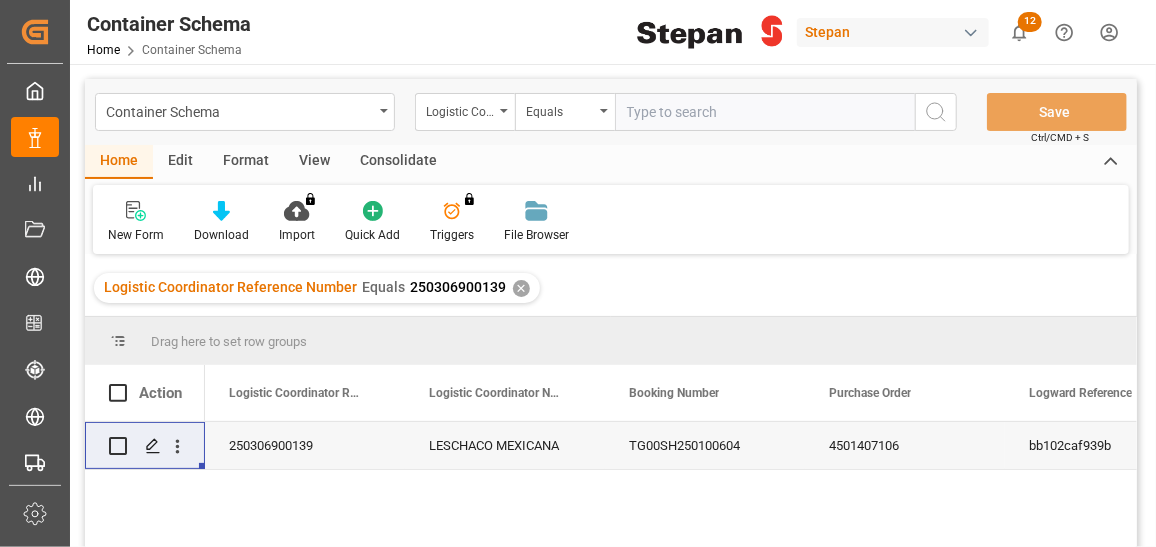 click at bounding box center [118, 446] 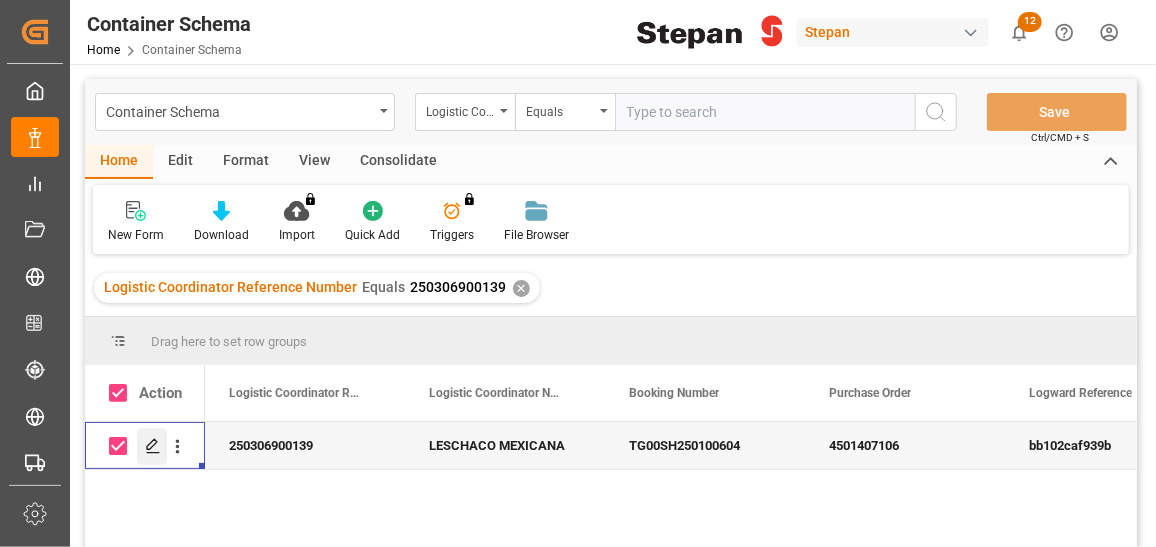 click 